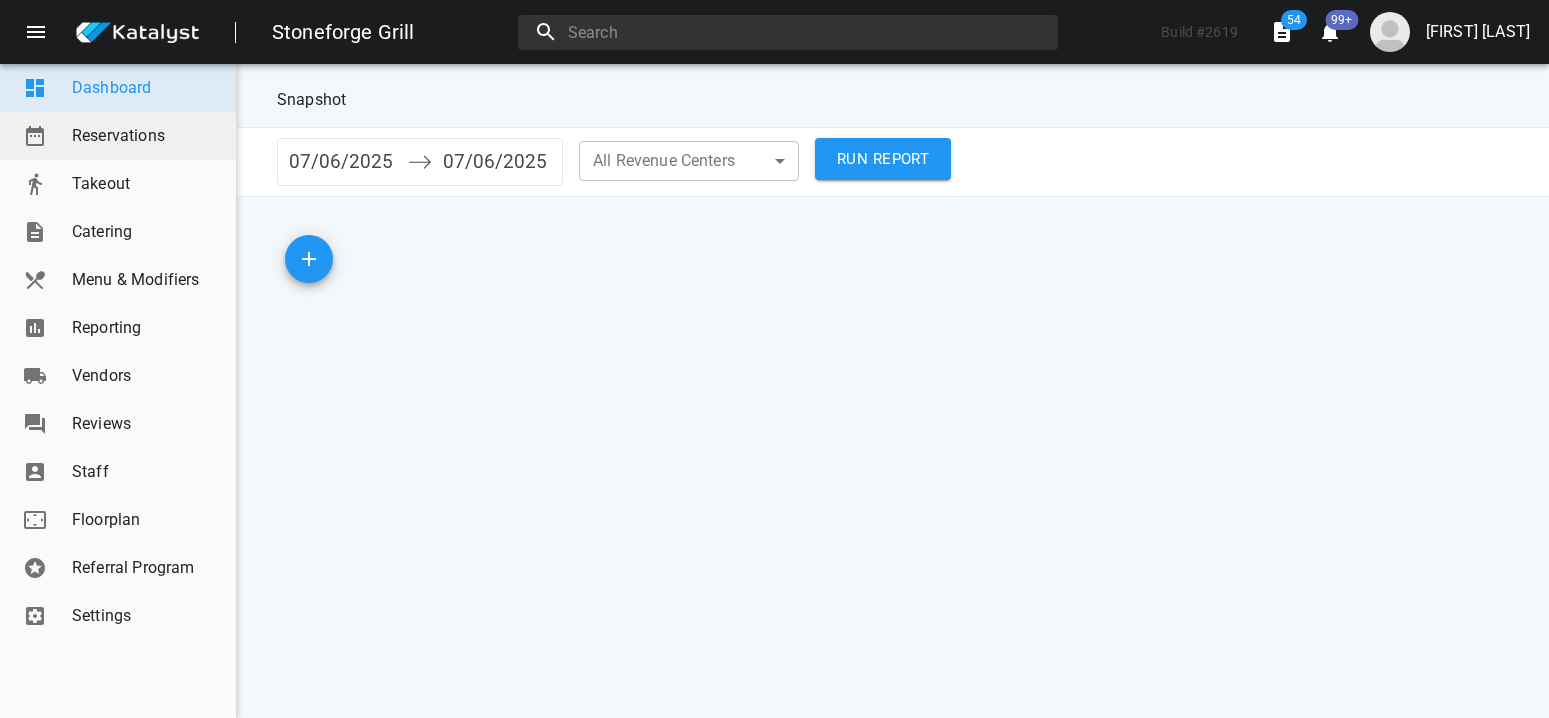 scroll, scrollTop: 0, scrollLeft: 0, axis: both 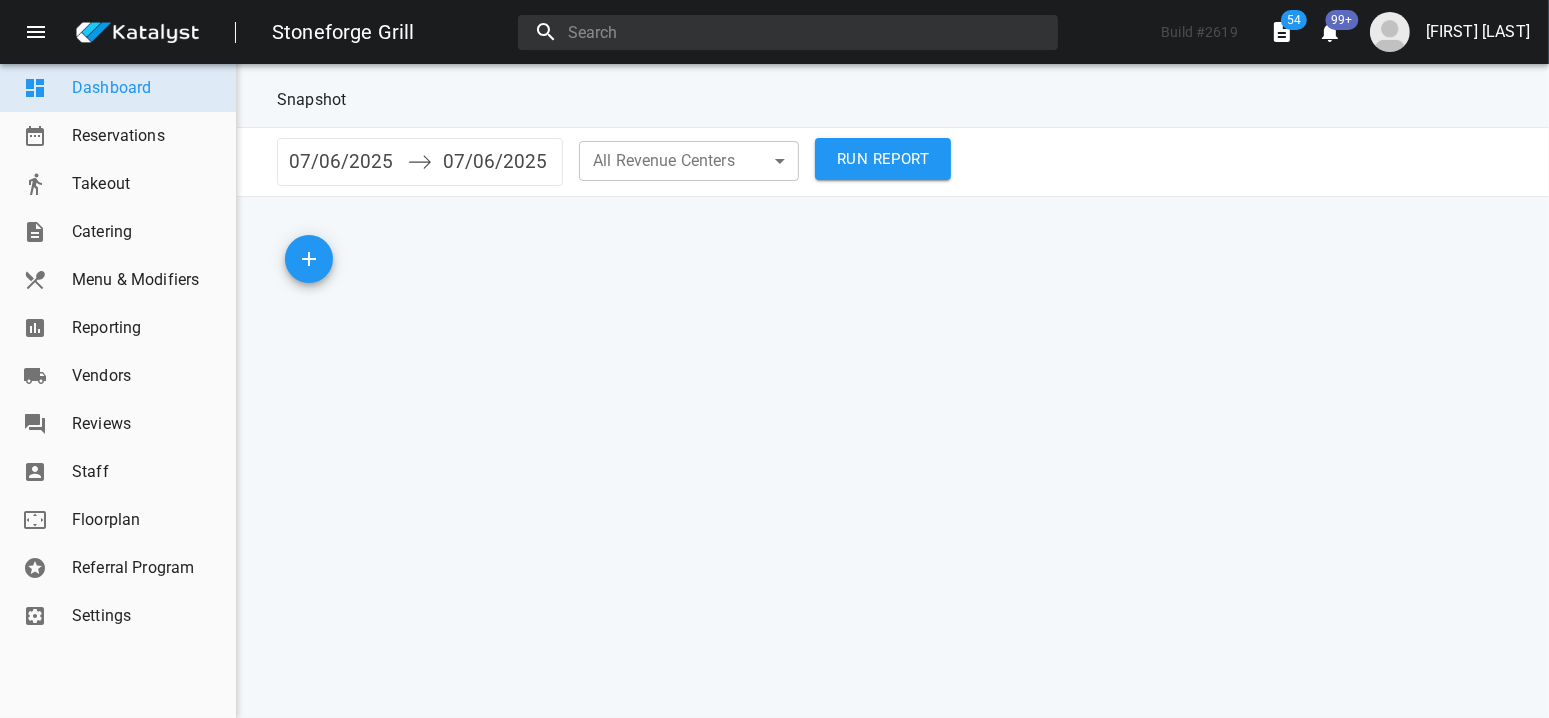 click on "Reservations" at bounding box center [146, 136] 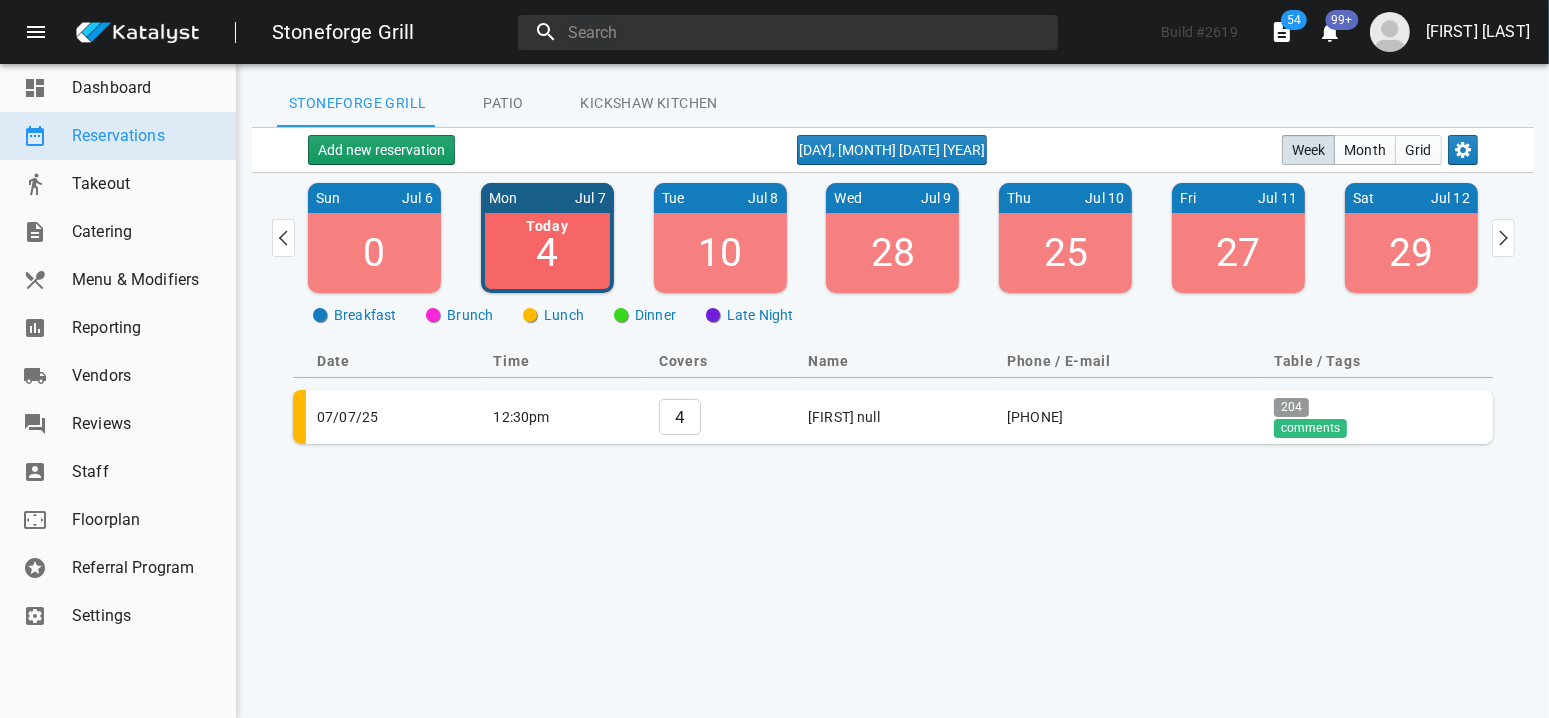 click on "Wed" at bounding box center [328, 201] 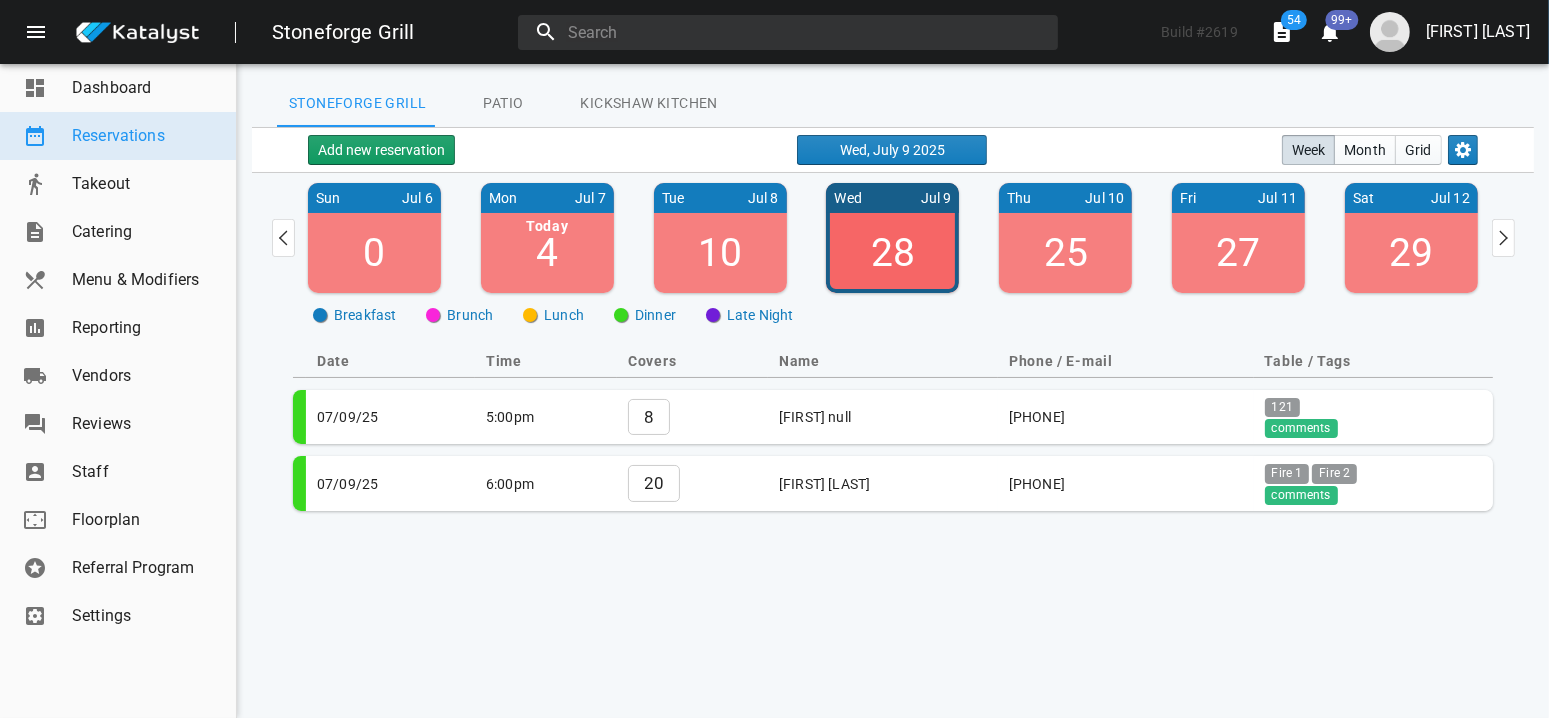 click on "[DAY] [MONTH] [DATE] [YEAR]" at bounding box center (1065, 238) 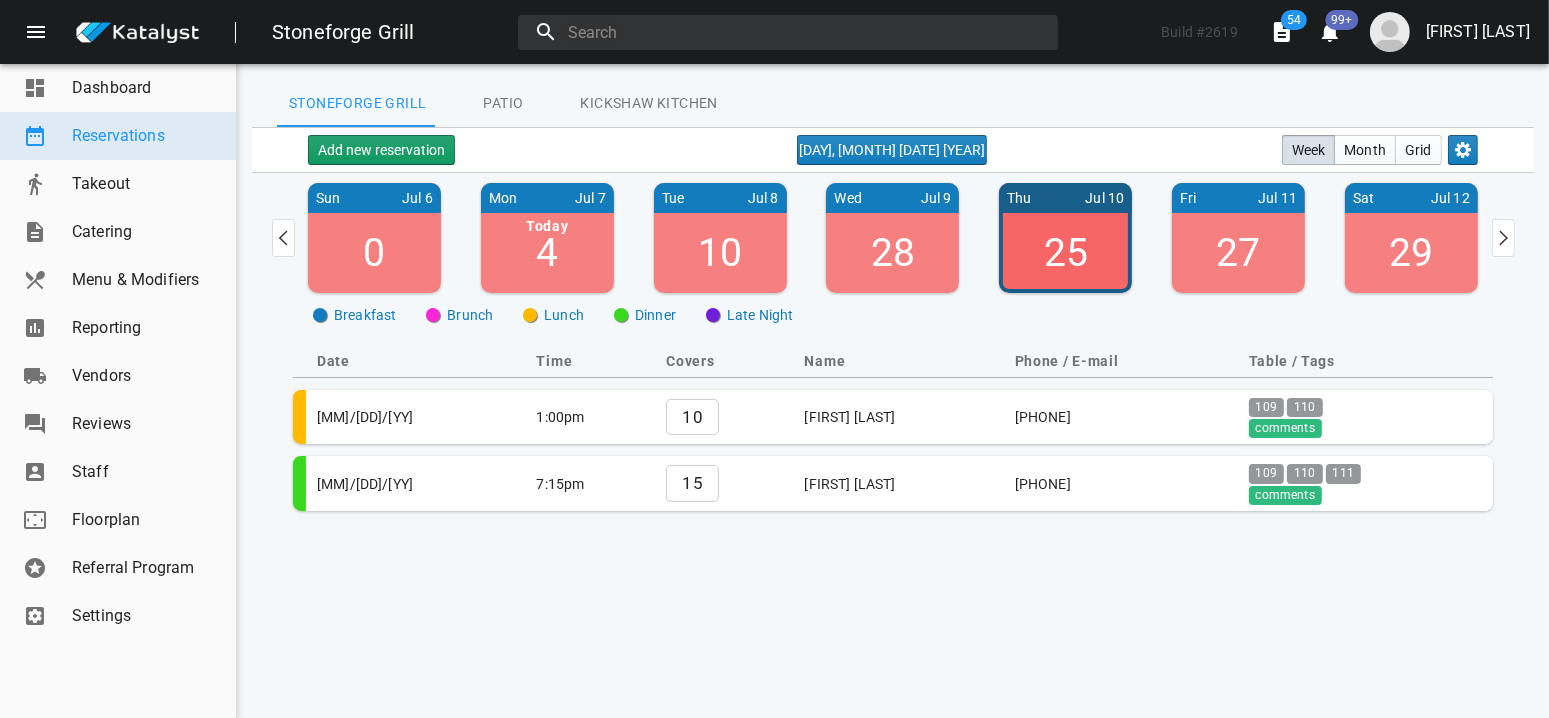 click on "[DAY] [MONTH] [DATE] [NUMBER]" at bounding box center (892, 238) 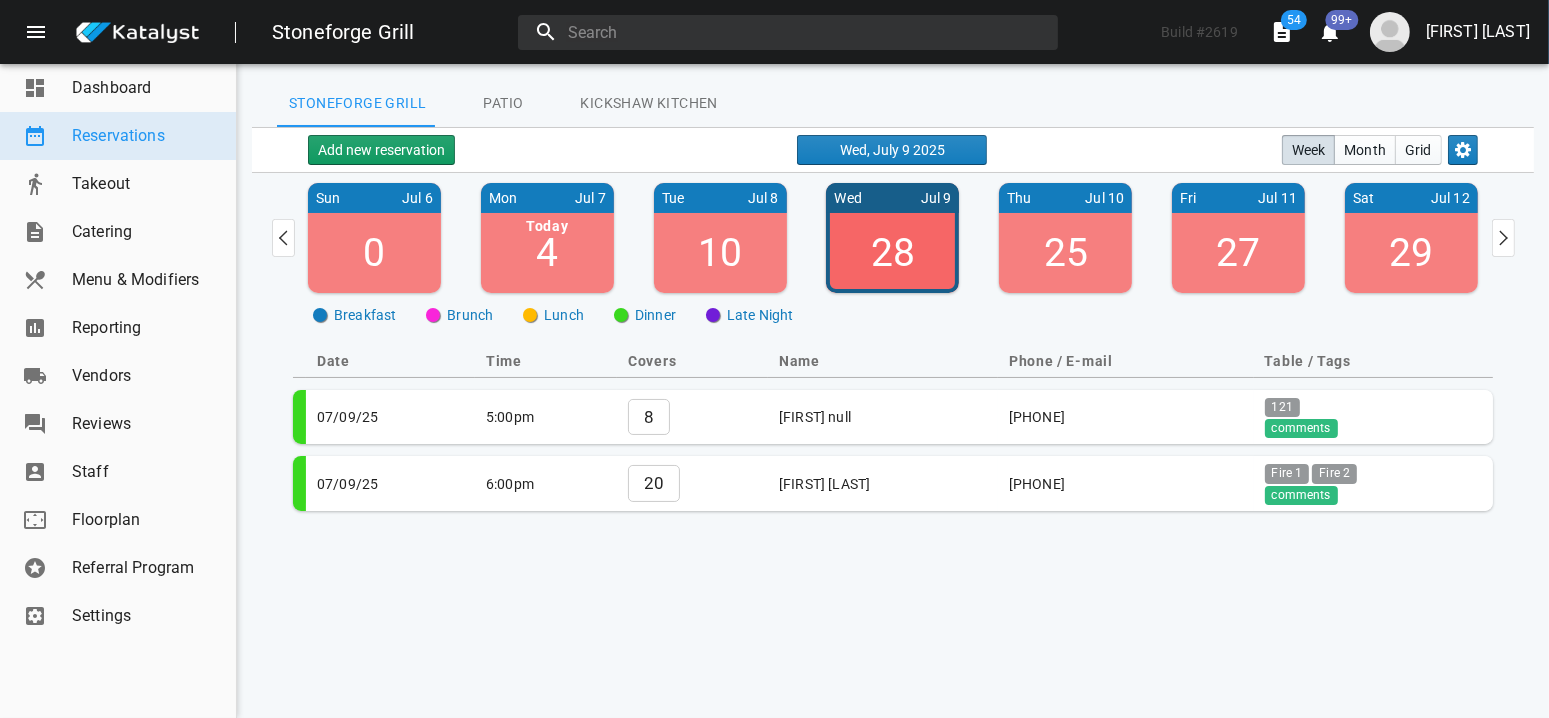 click on "[DAY] [MONTH] [DATE] [TIME]" at bounding box center [720, 238] 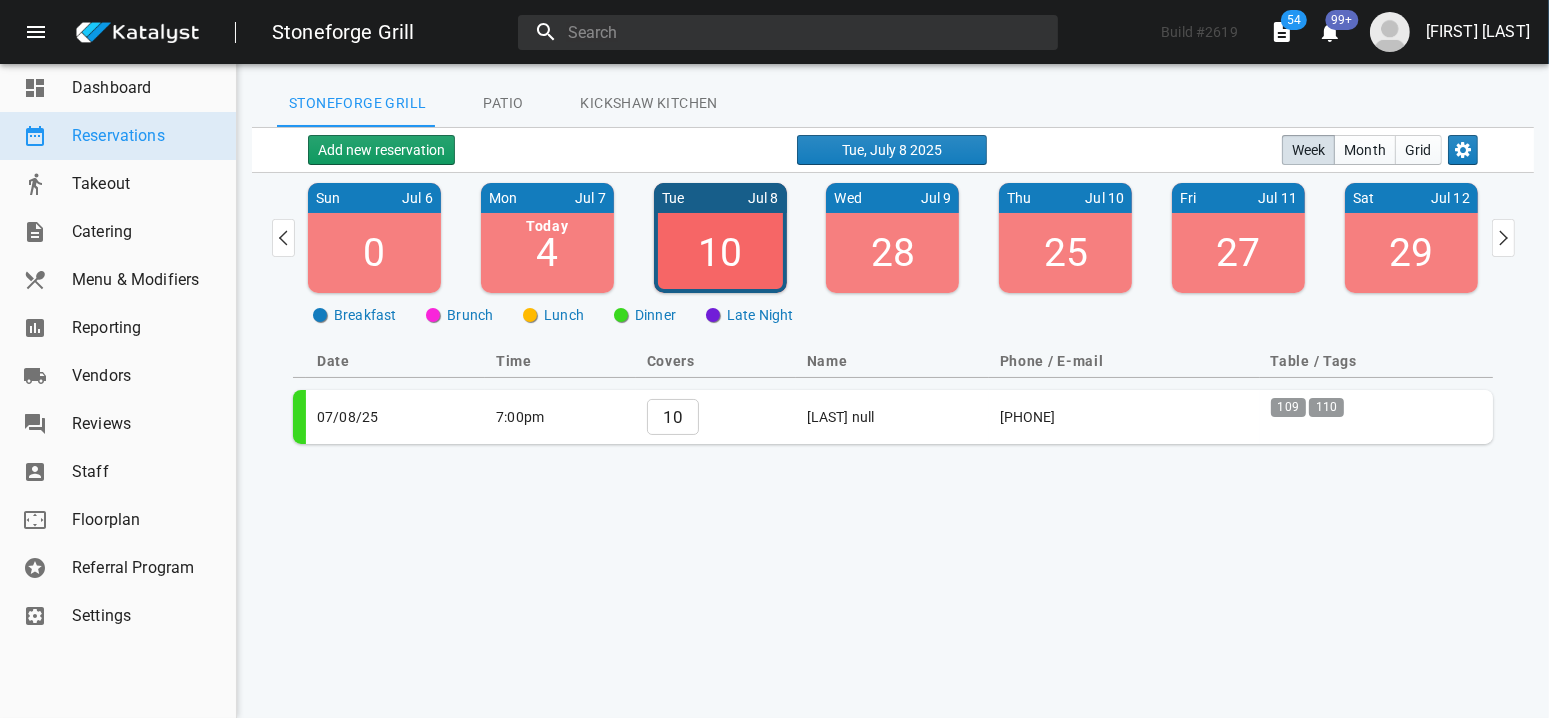 click on "Reporting" at bounding box center (118, 328) 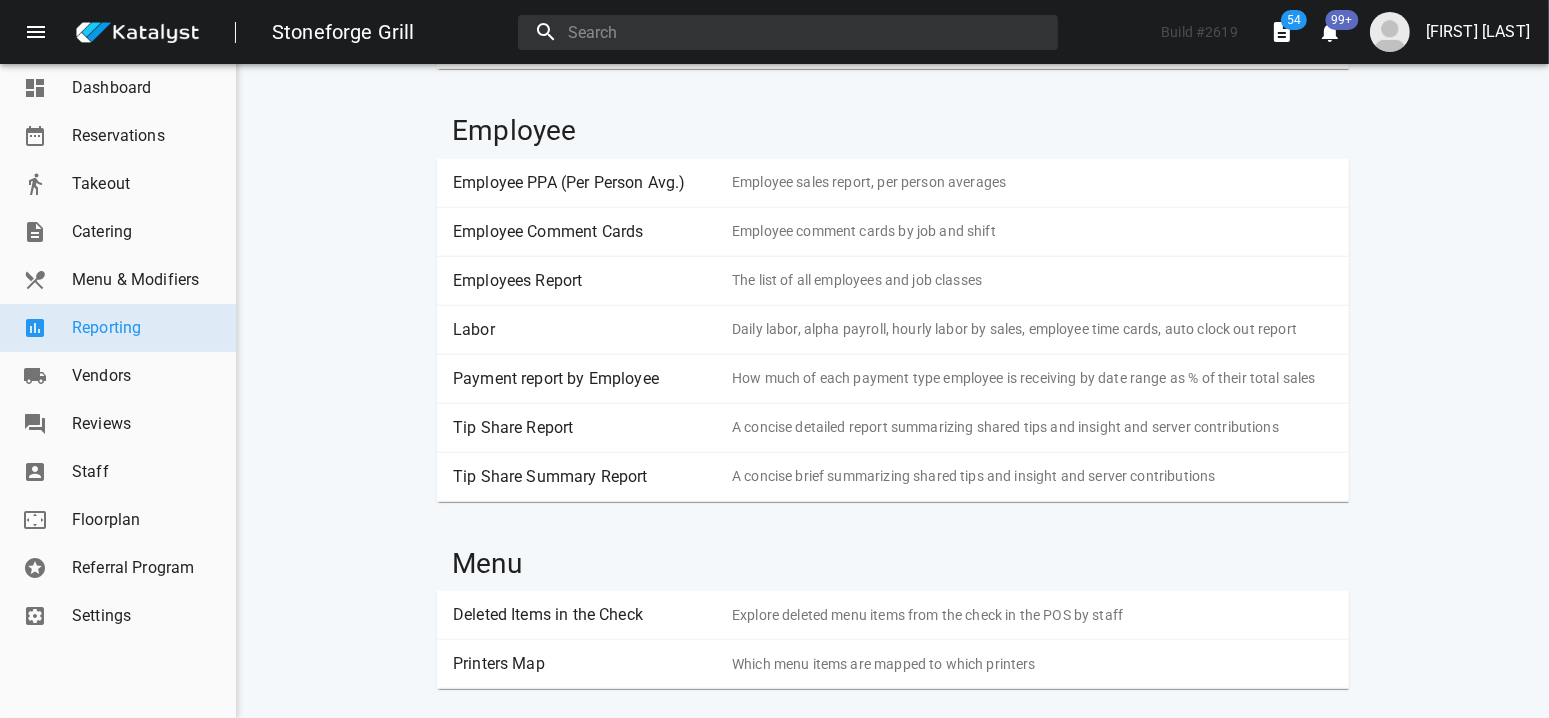 scroll, scrollTop: 2000, scrollLeft: 0, axis: vertical 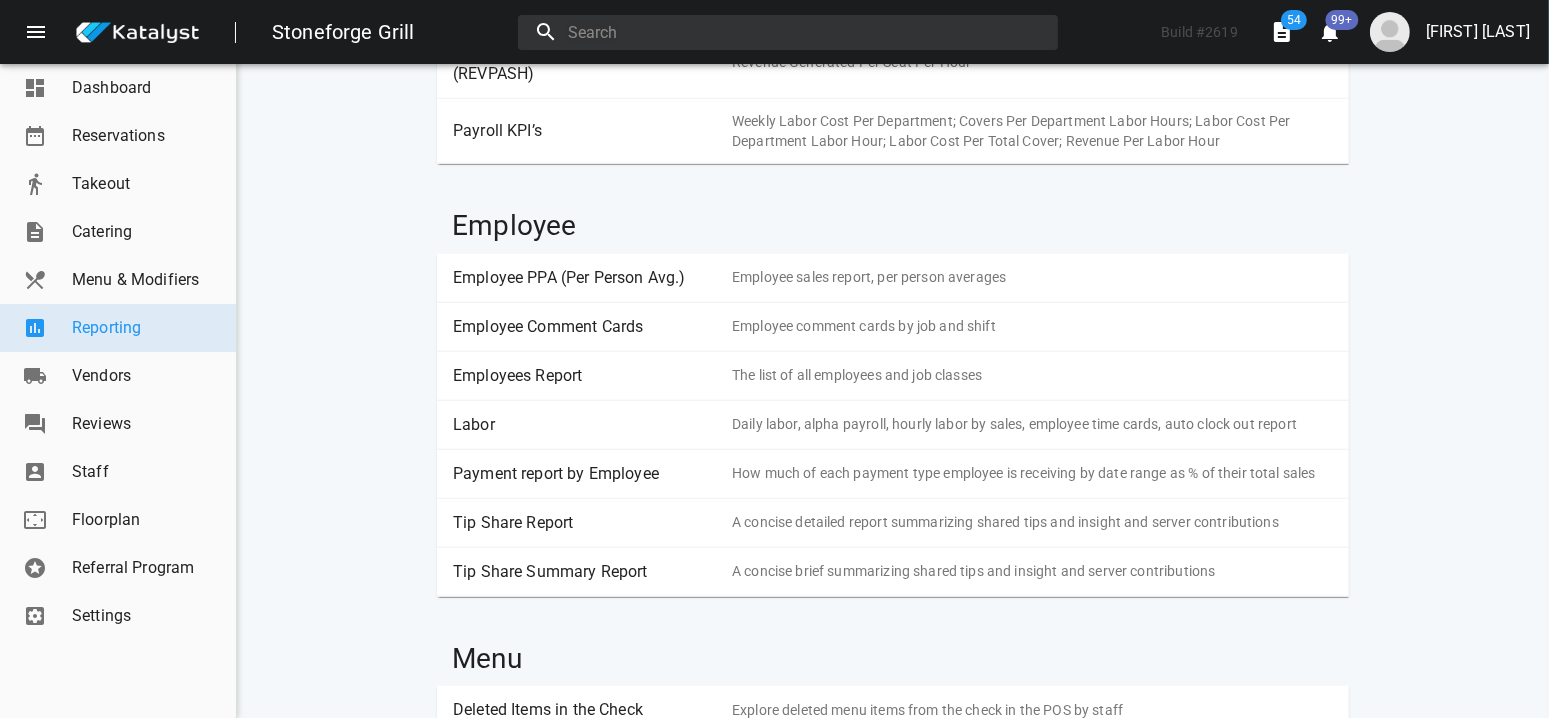 click on "Reservations" at bounding box center (118, 136) 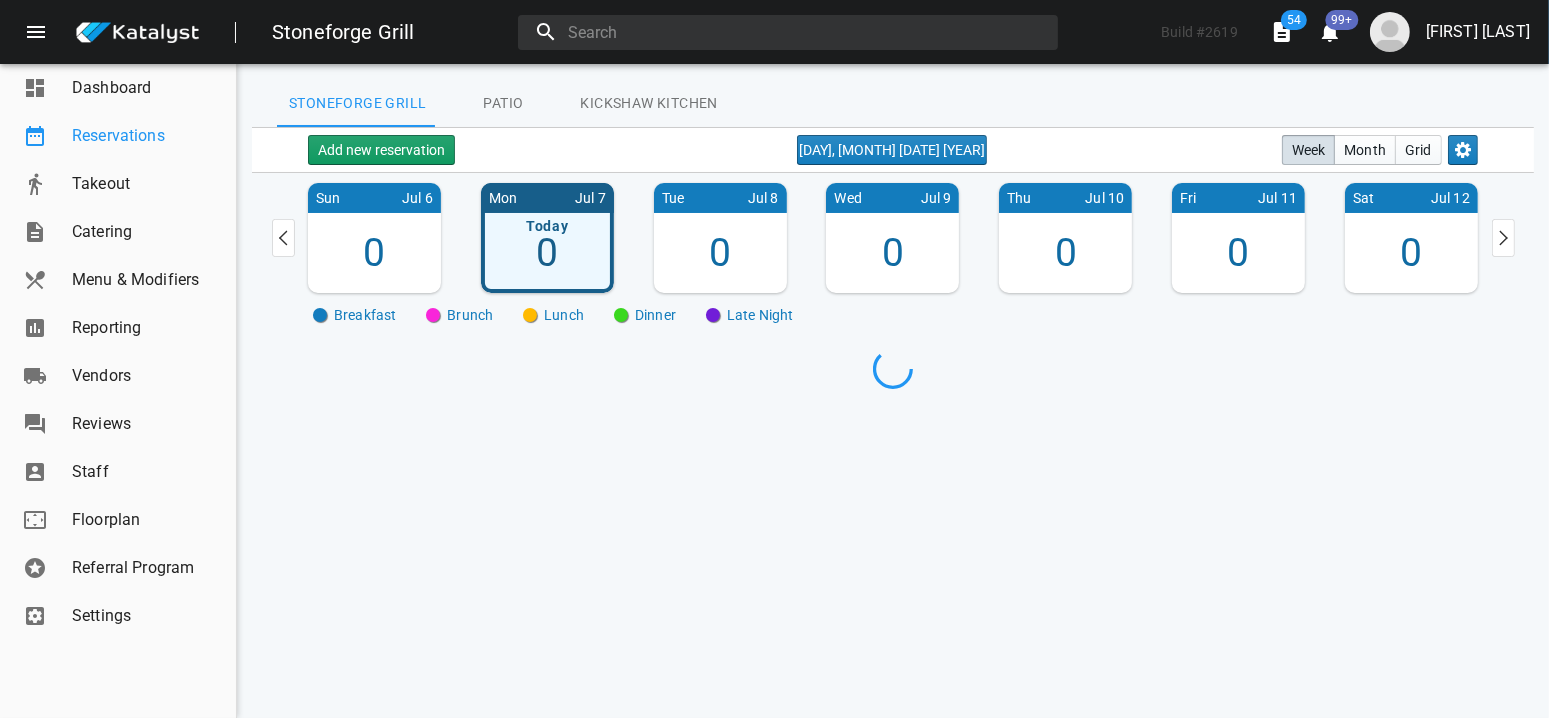 scroll, scrollTop: 0, scrollLeft: 0, axis: both 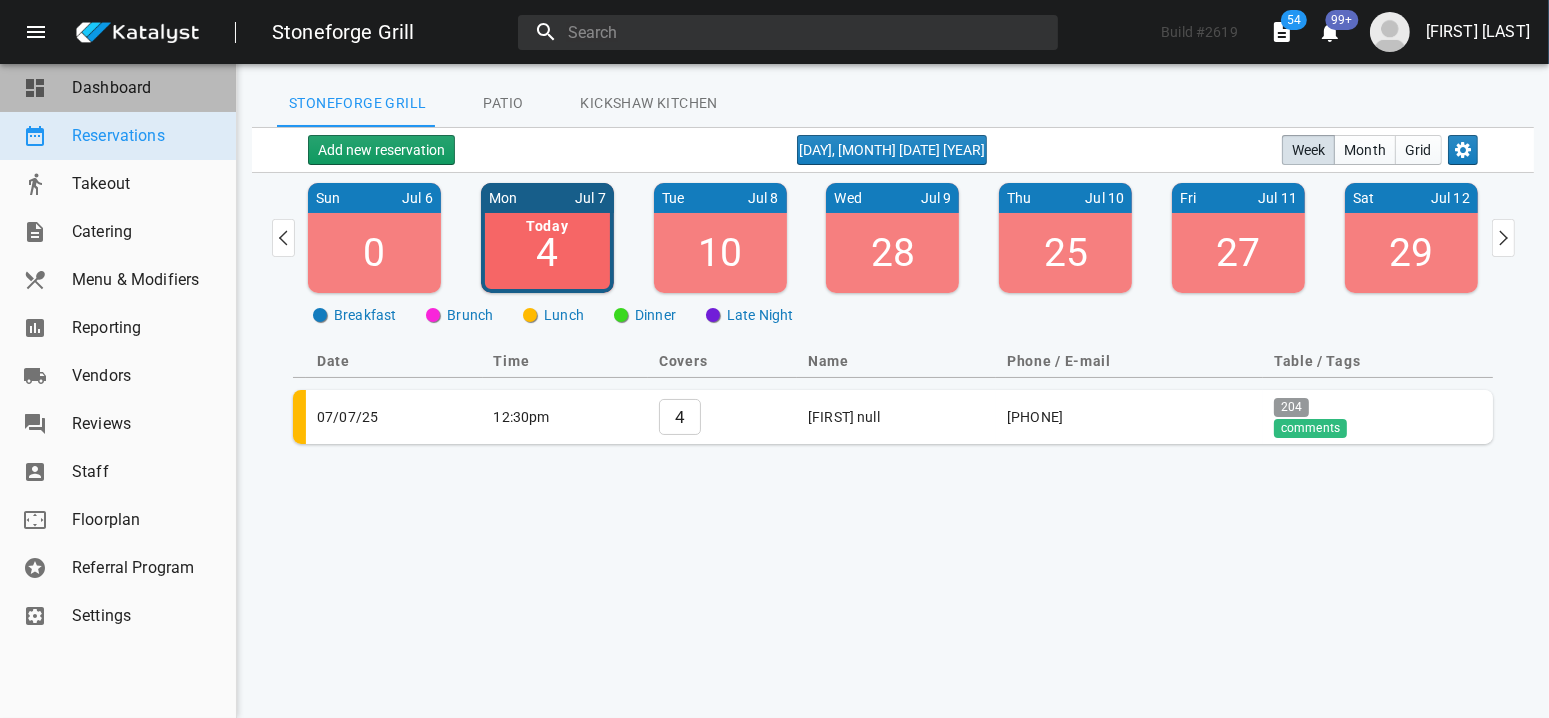 click on "Dashboard" at bounding box center [118, 88] 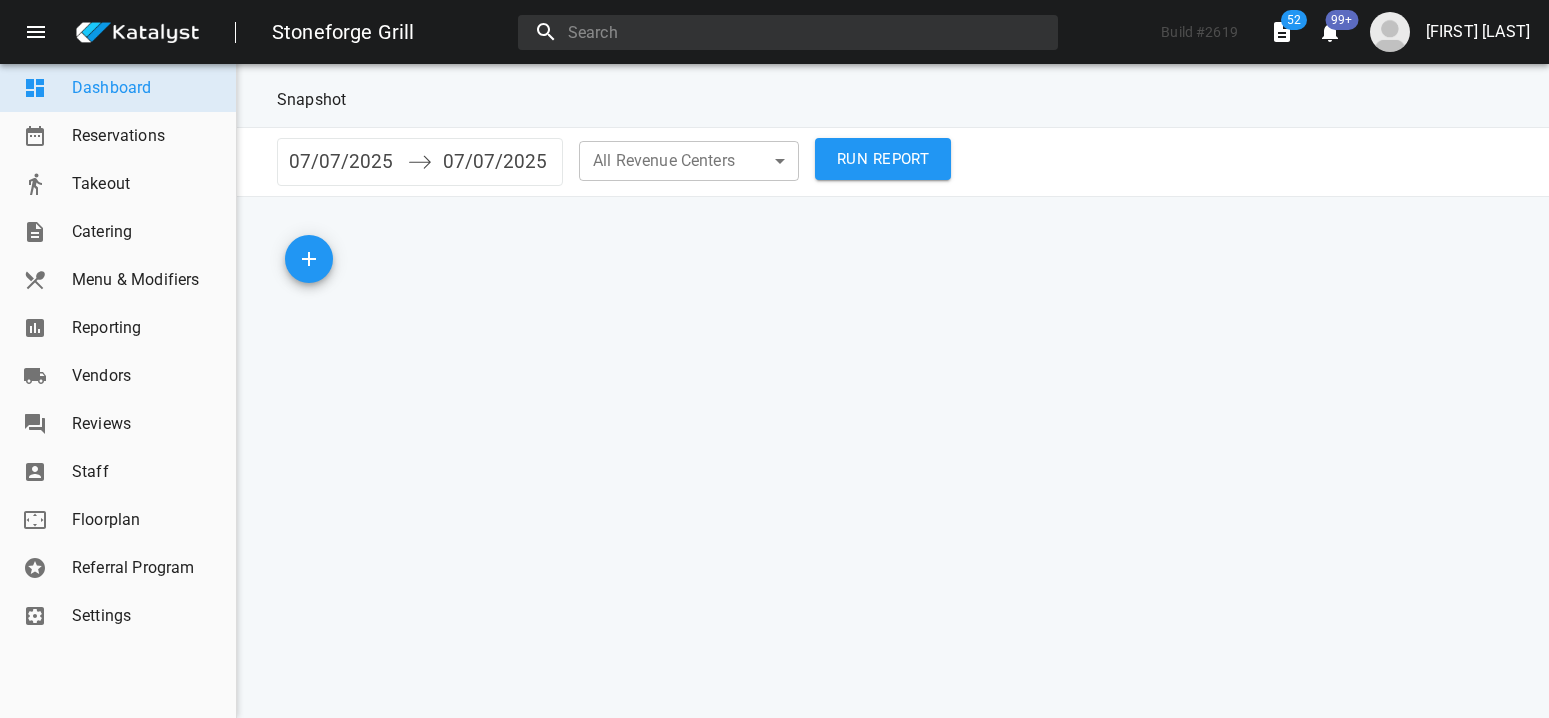 scroll, scrollTop: 0, scrollLeft: 0, axis: both 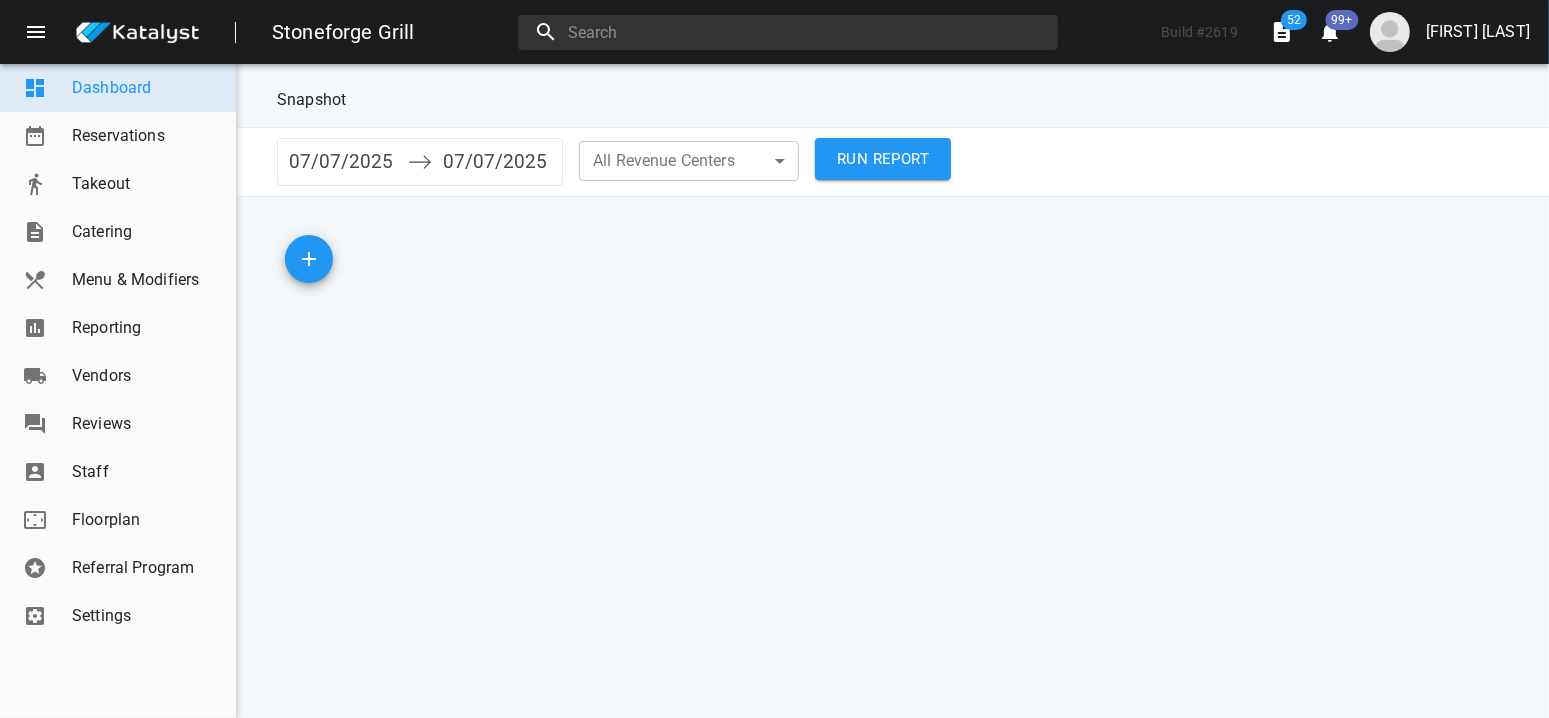 click on "Reporting" at bounding box center (118, 328) 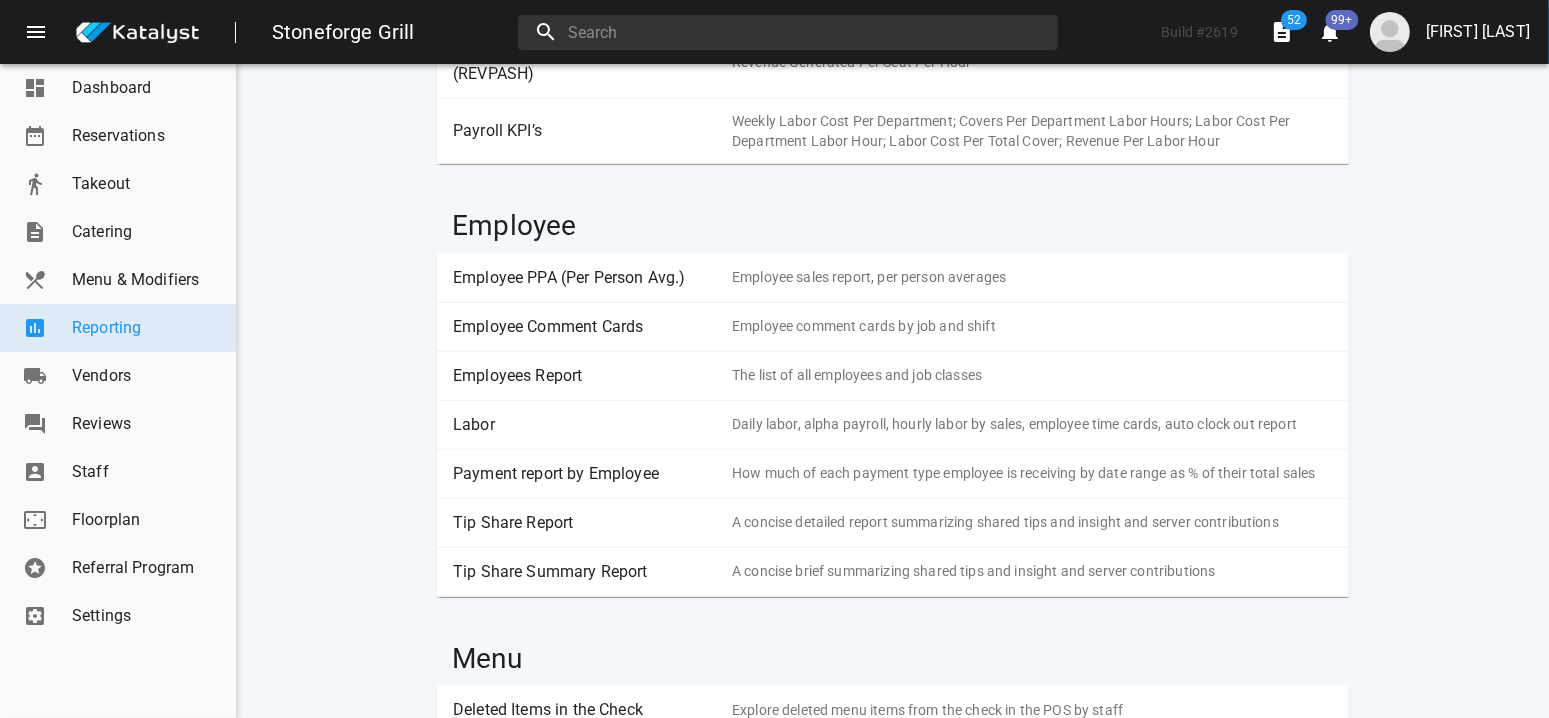 scroll, scrollTop: 2100, scrollLeft: 0, axis: vertical 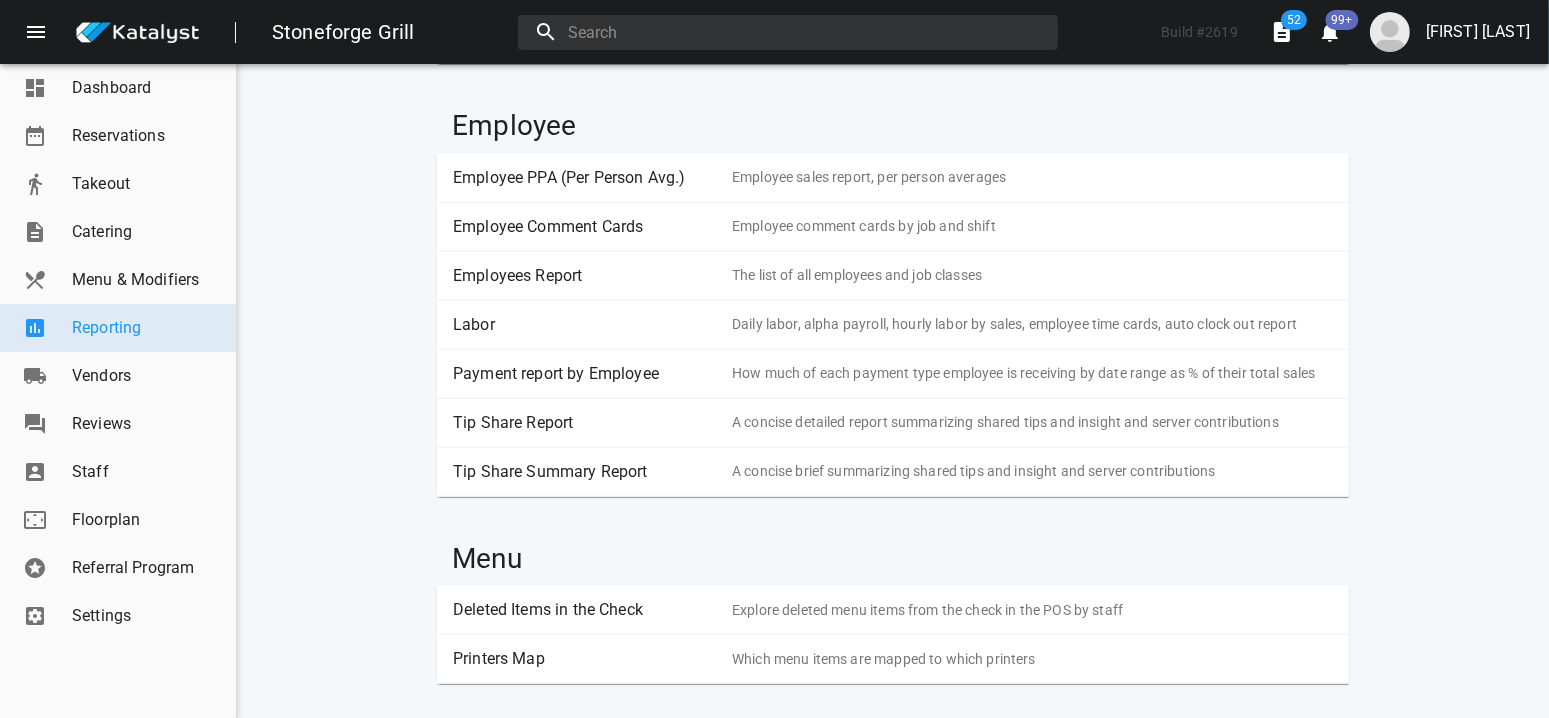 click on "Labor" at bounding box center [585, 325] 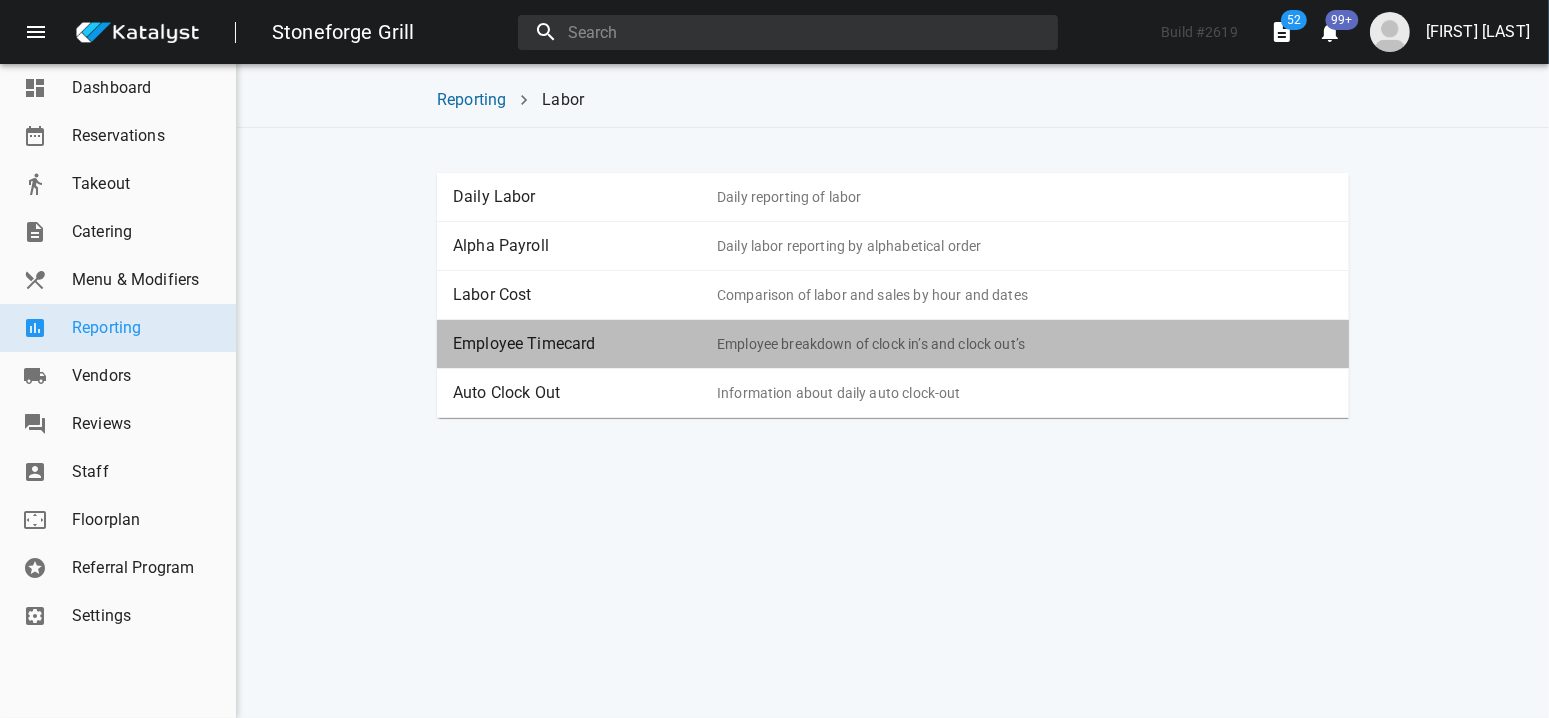 click on "Employee Timecard Employee breakdown of clock in’s and clock out’s" at bounding box center (893, 344) 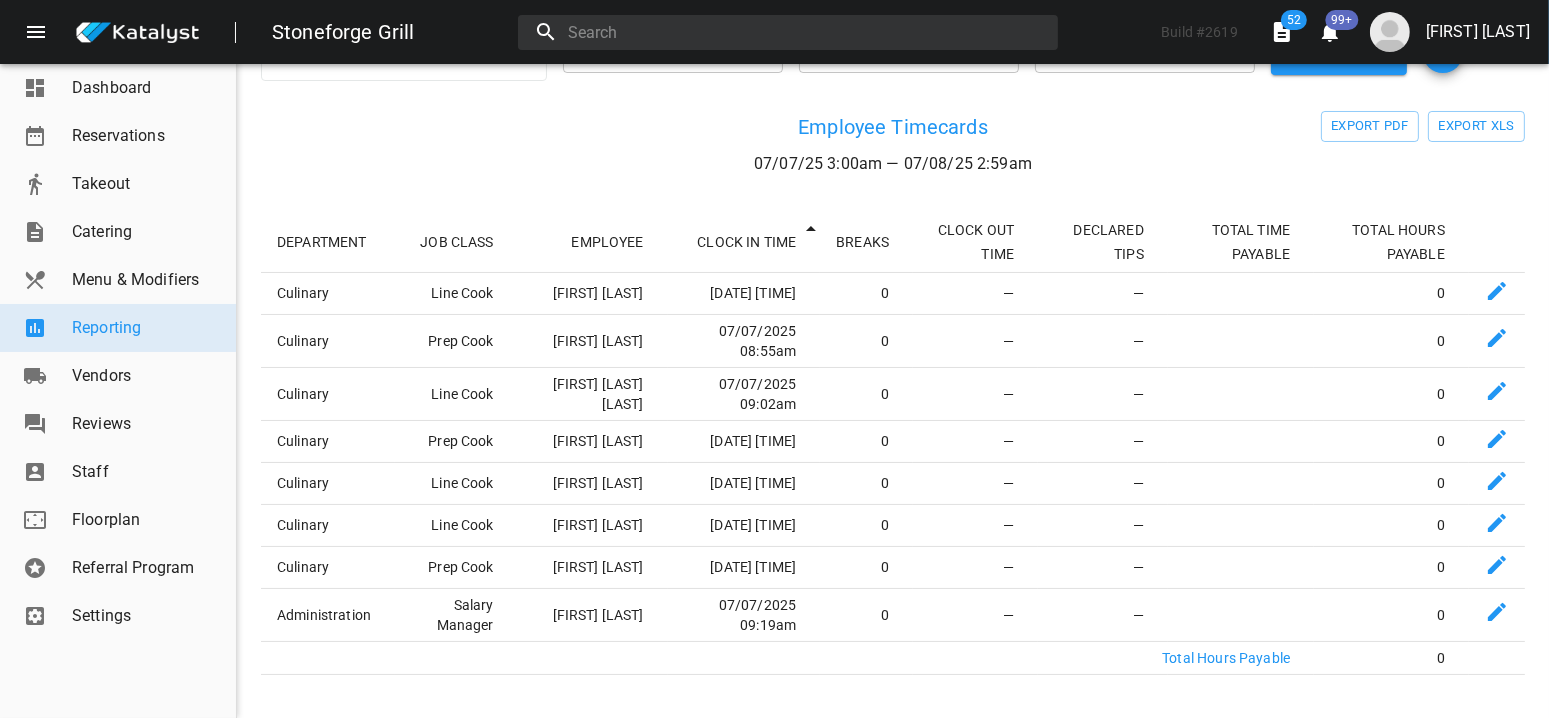 scroll, scrollTop: 0, scrollLeft: 0, axis: both 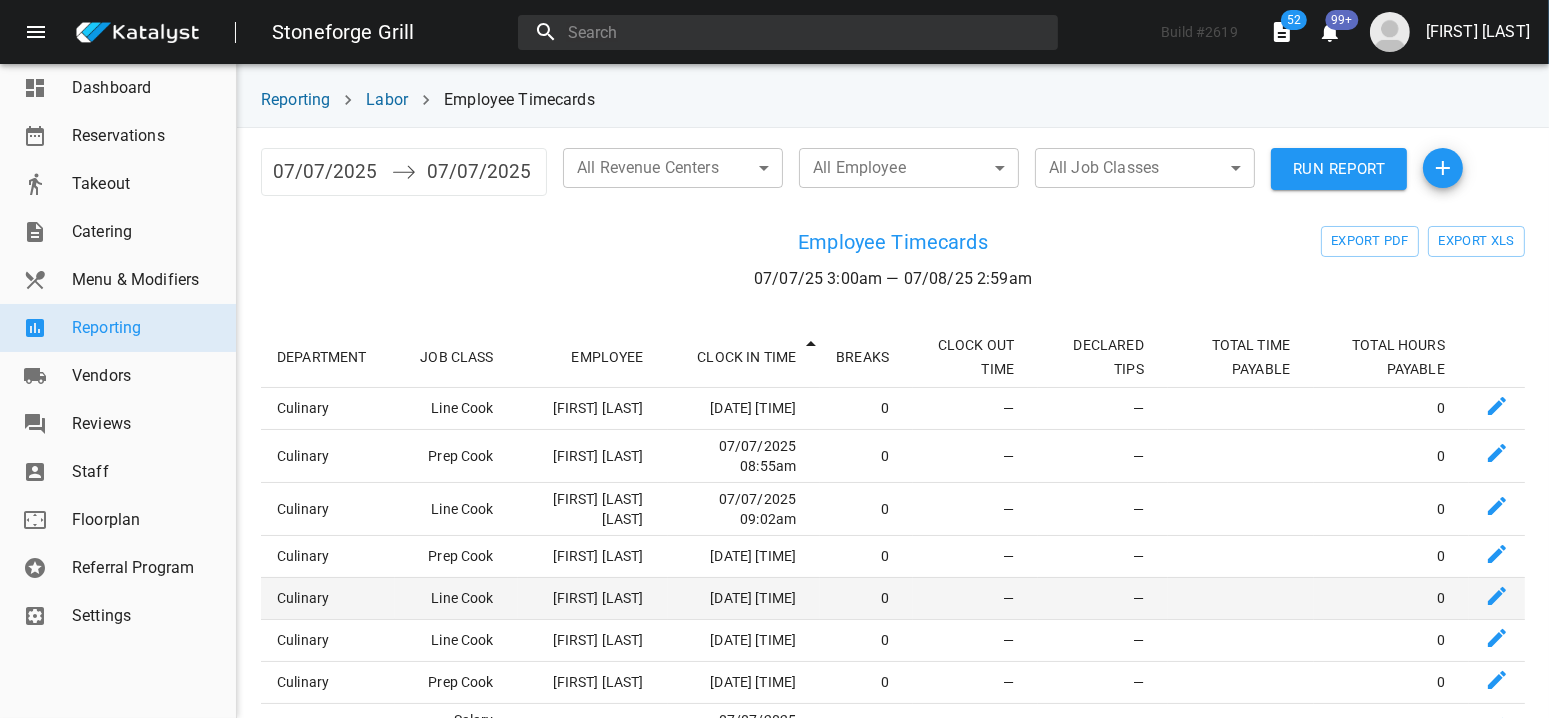 click on "[FIRST] [LAST]" at bounding box center [593, 408] 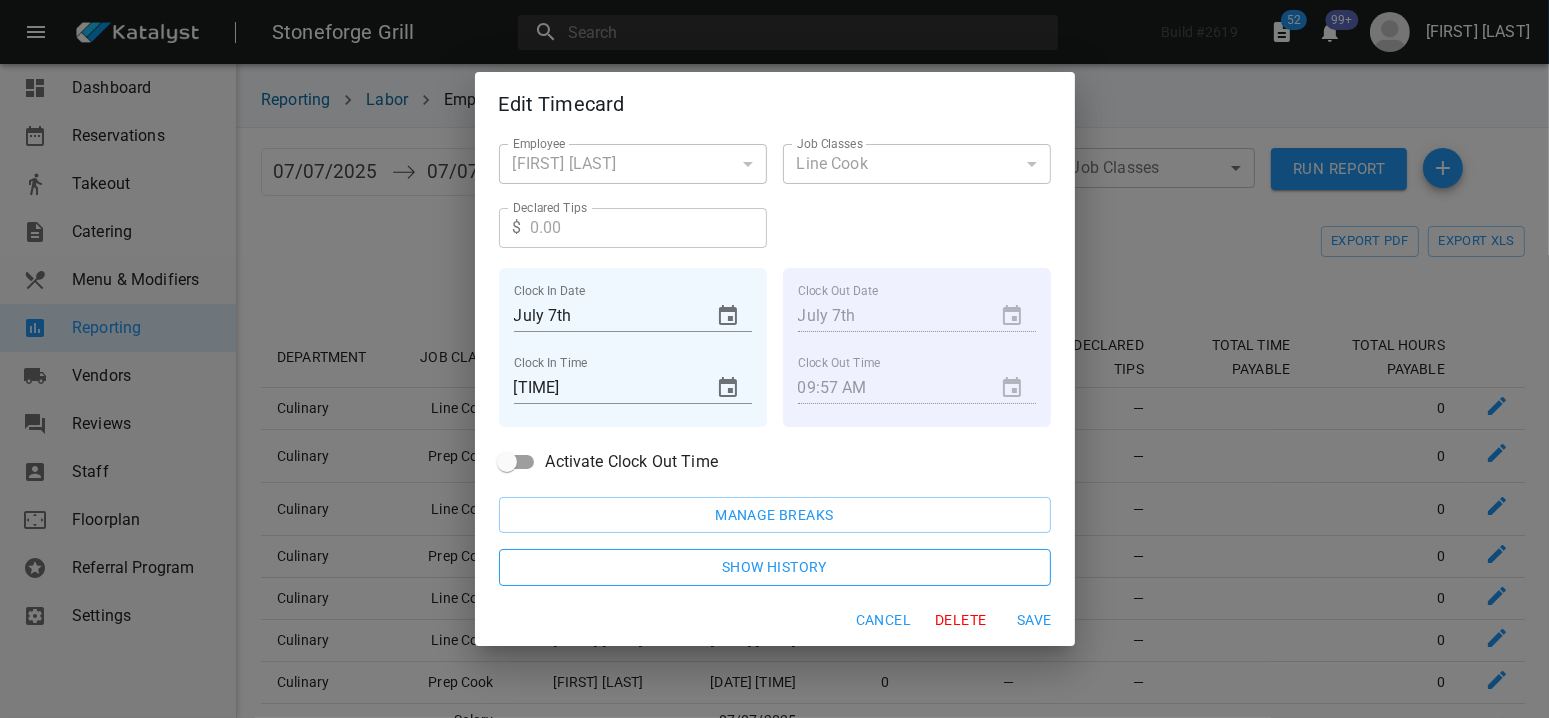 click on "Show History" at bounding box center [775, 515] 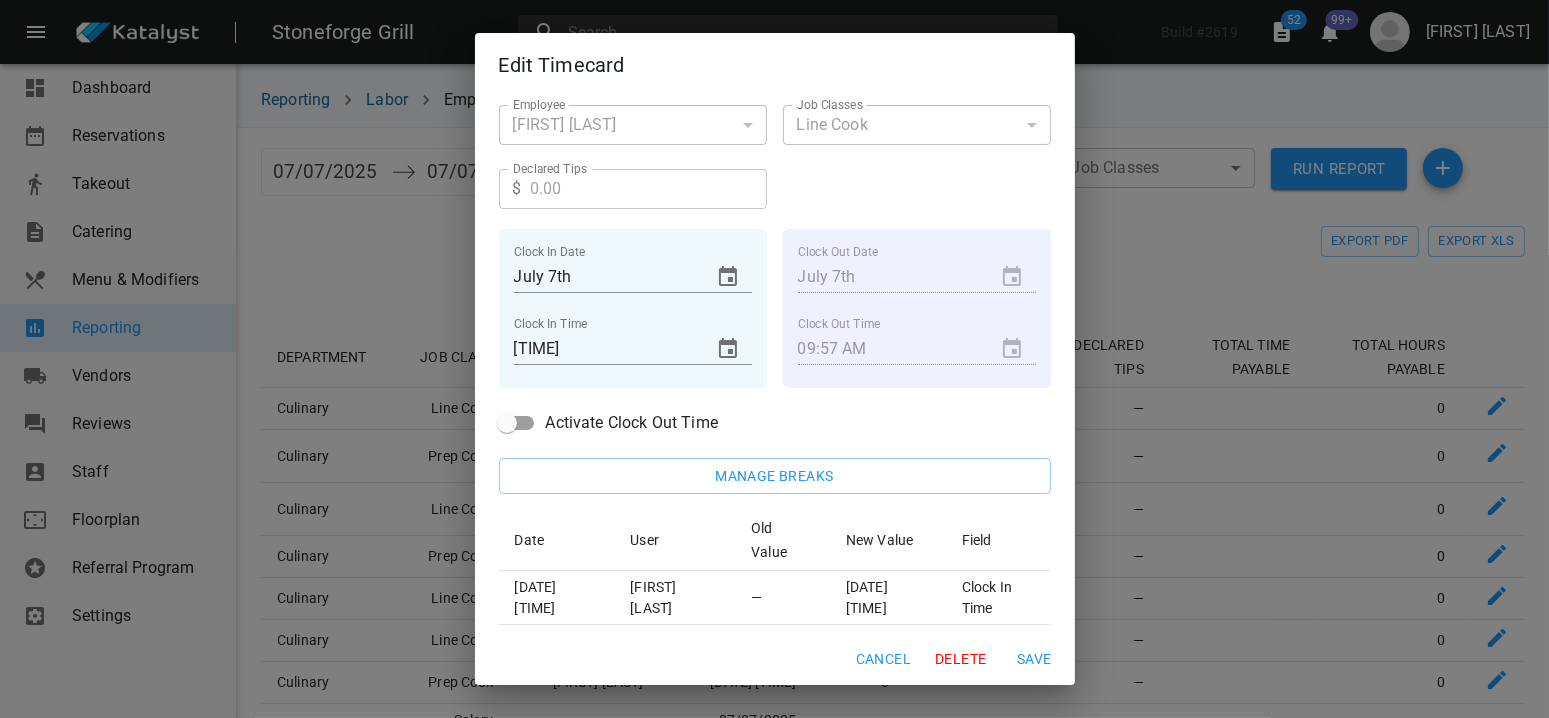 click on "Cancel" at bounding box center (883, 659) 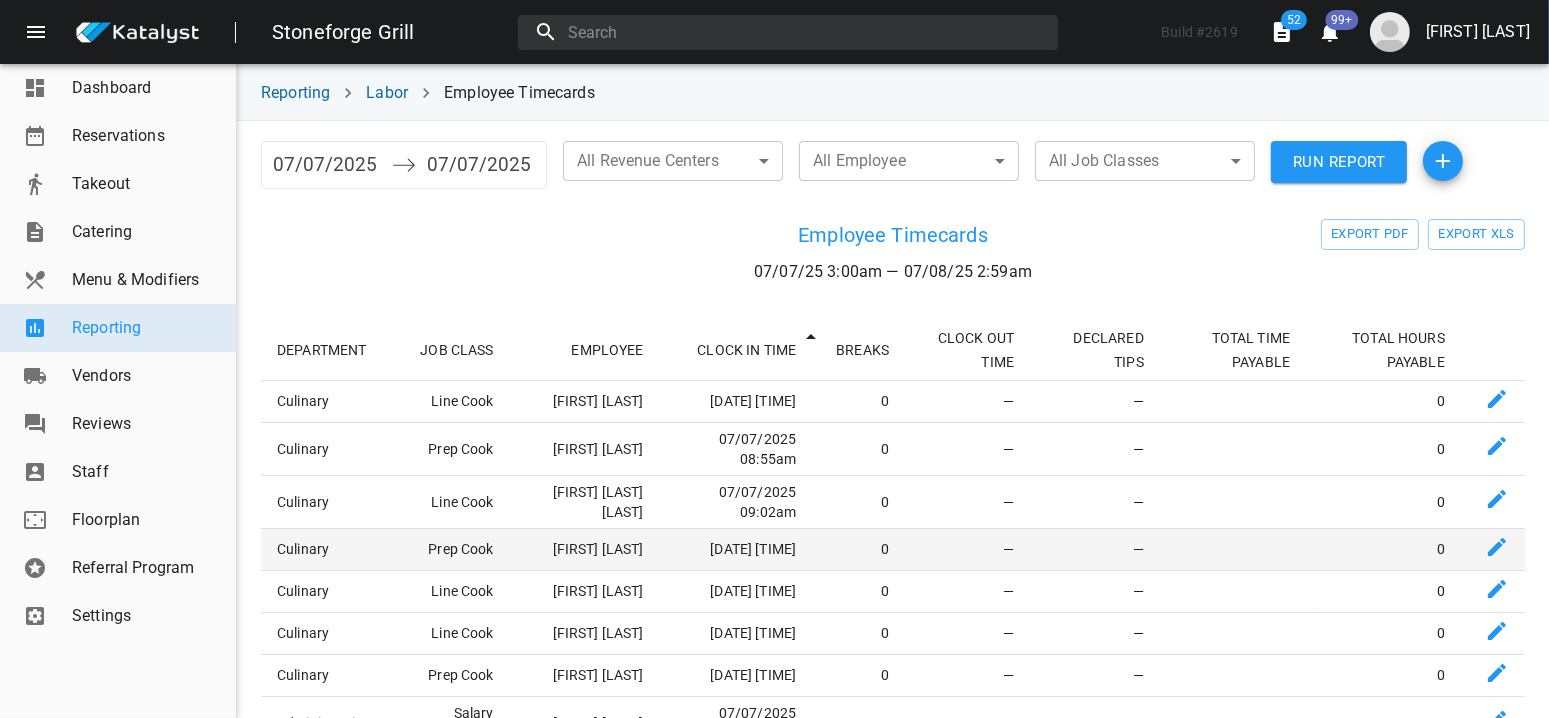 scroll, scrollTop: 0, scrollLeft: 0, axis: both 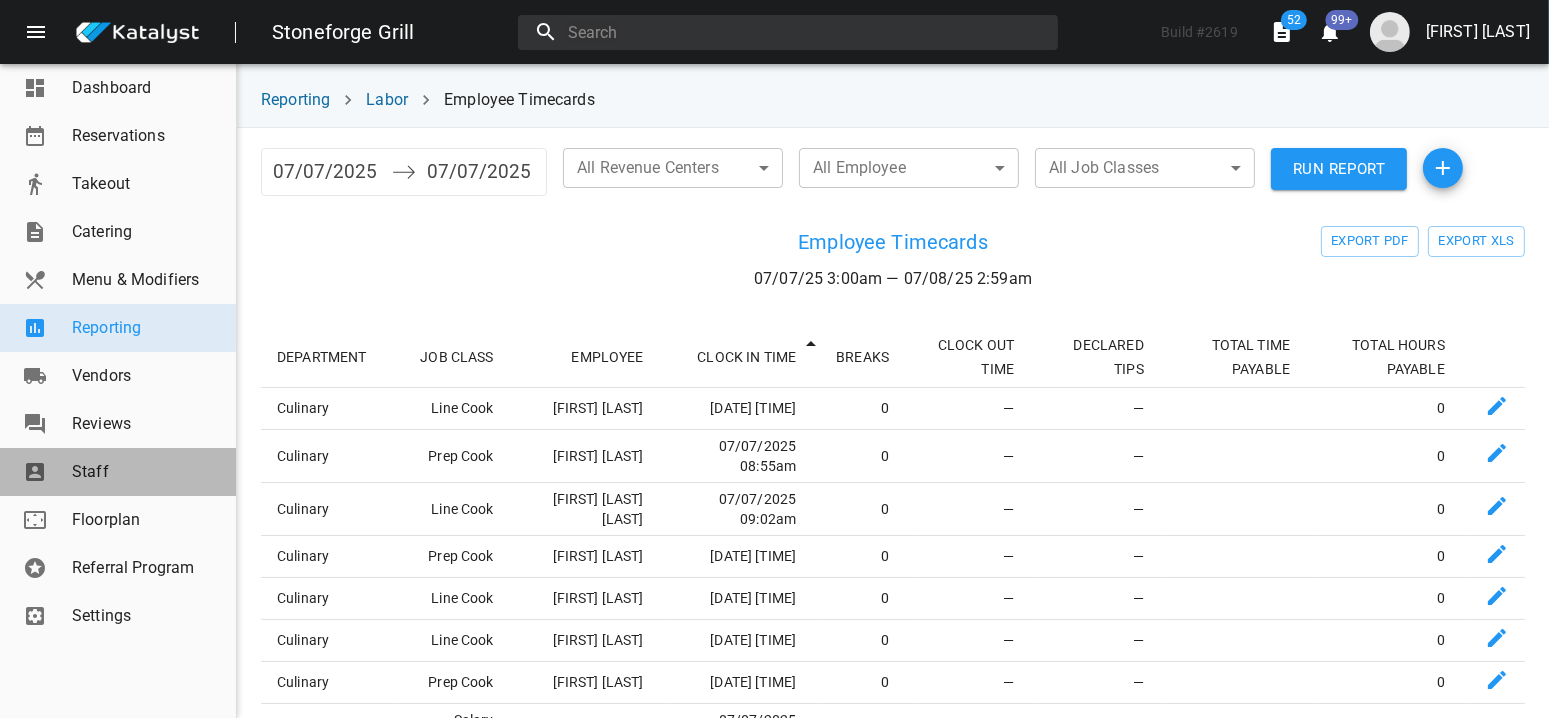 click on "Staff" at bounding box center (146, 472) 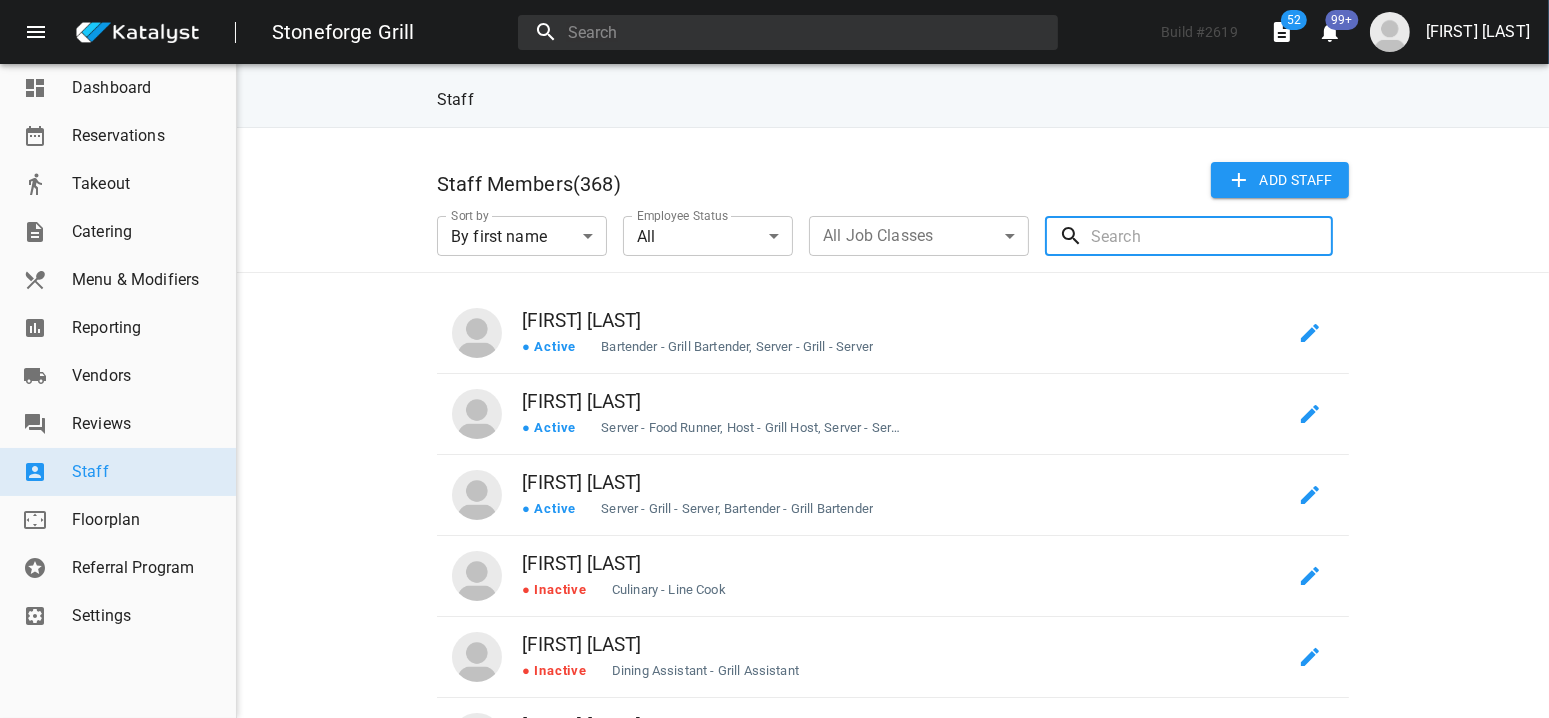 click at bounding box center [1212, 236] 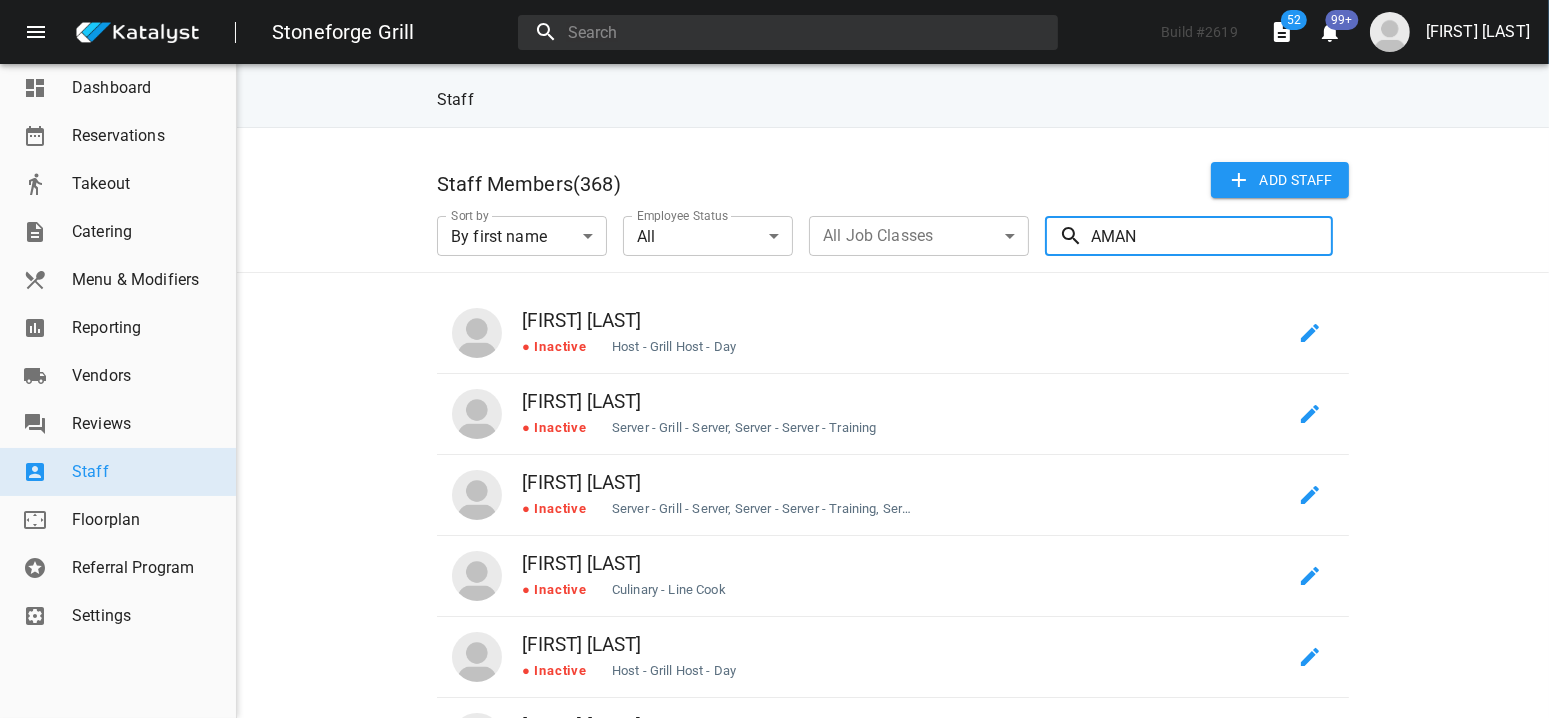 drag, startPoint x: 1190, startPoint y: 237, endPoint x: 1068, endPoint y: 258, distance: 123.79418 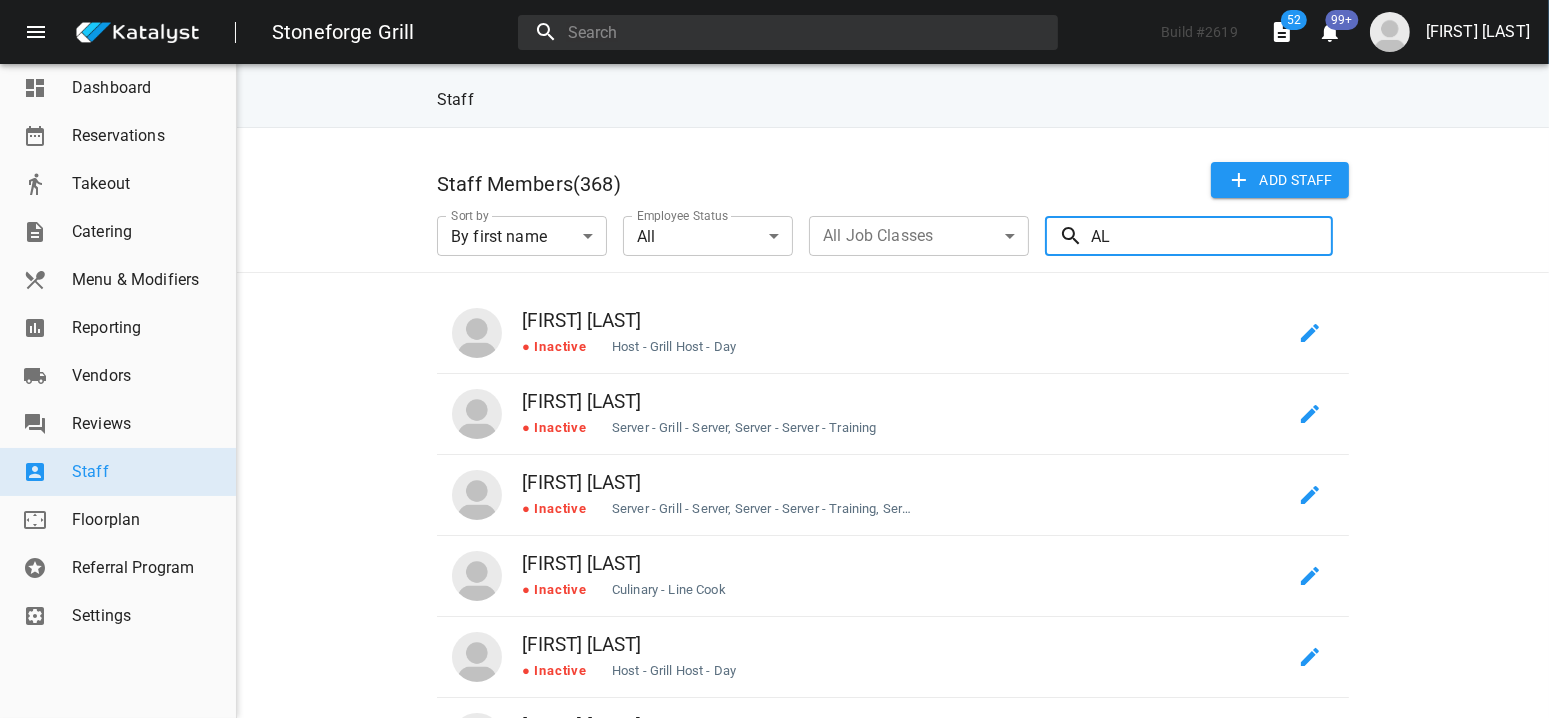 click on "AL" at bounding box center (1212, 236) 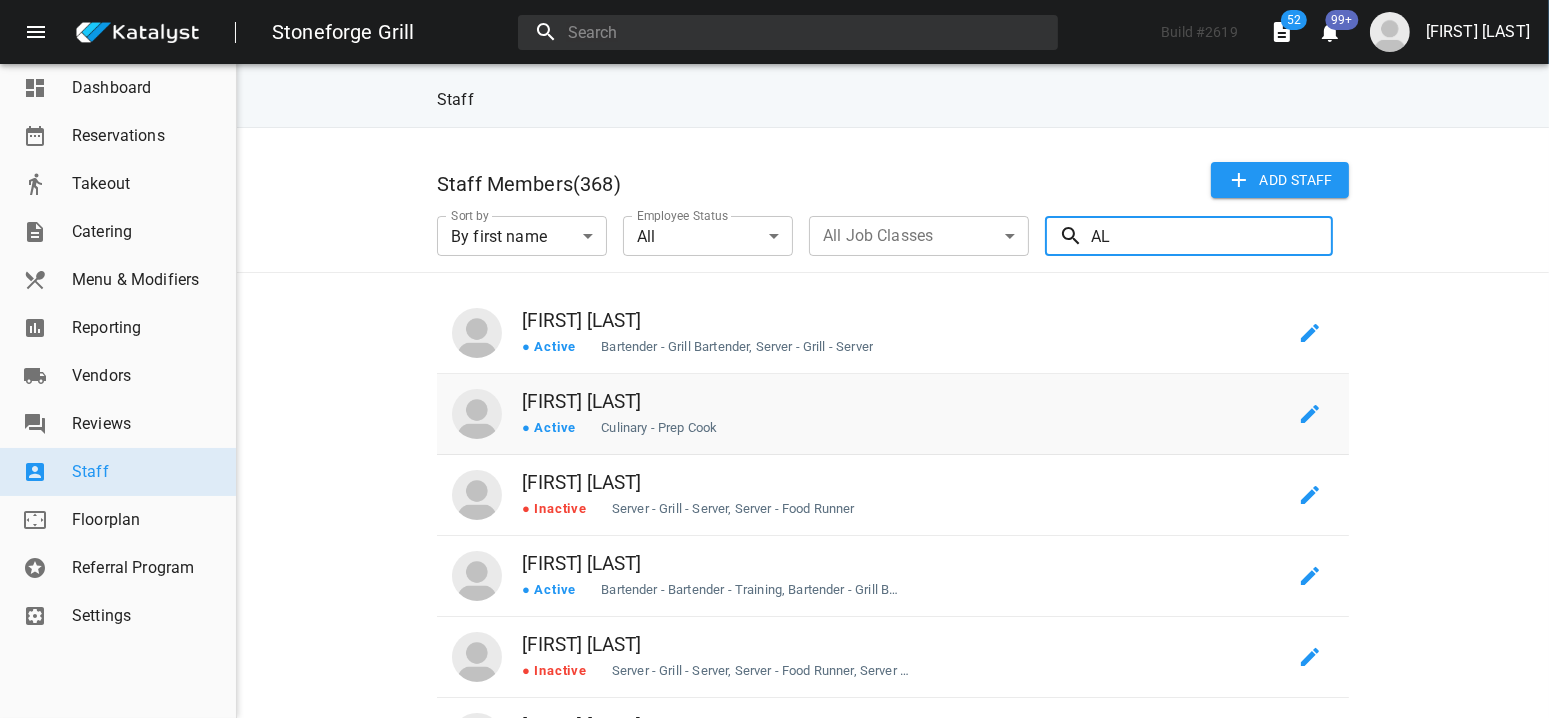 type on "AL" 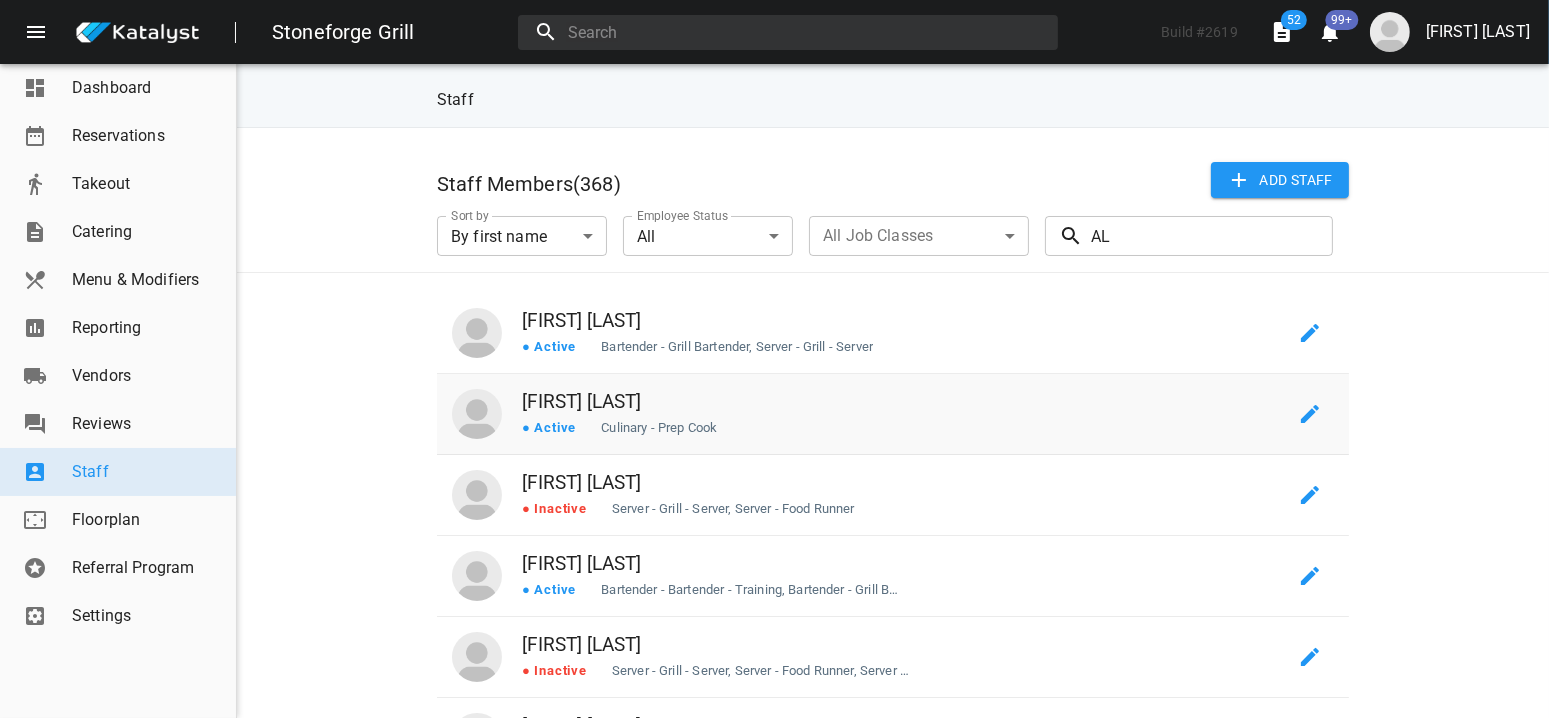 click on "● Active Culinary - Prep Cook" at bounding box center (904, 426) 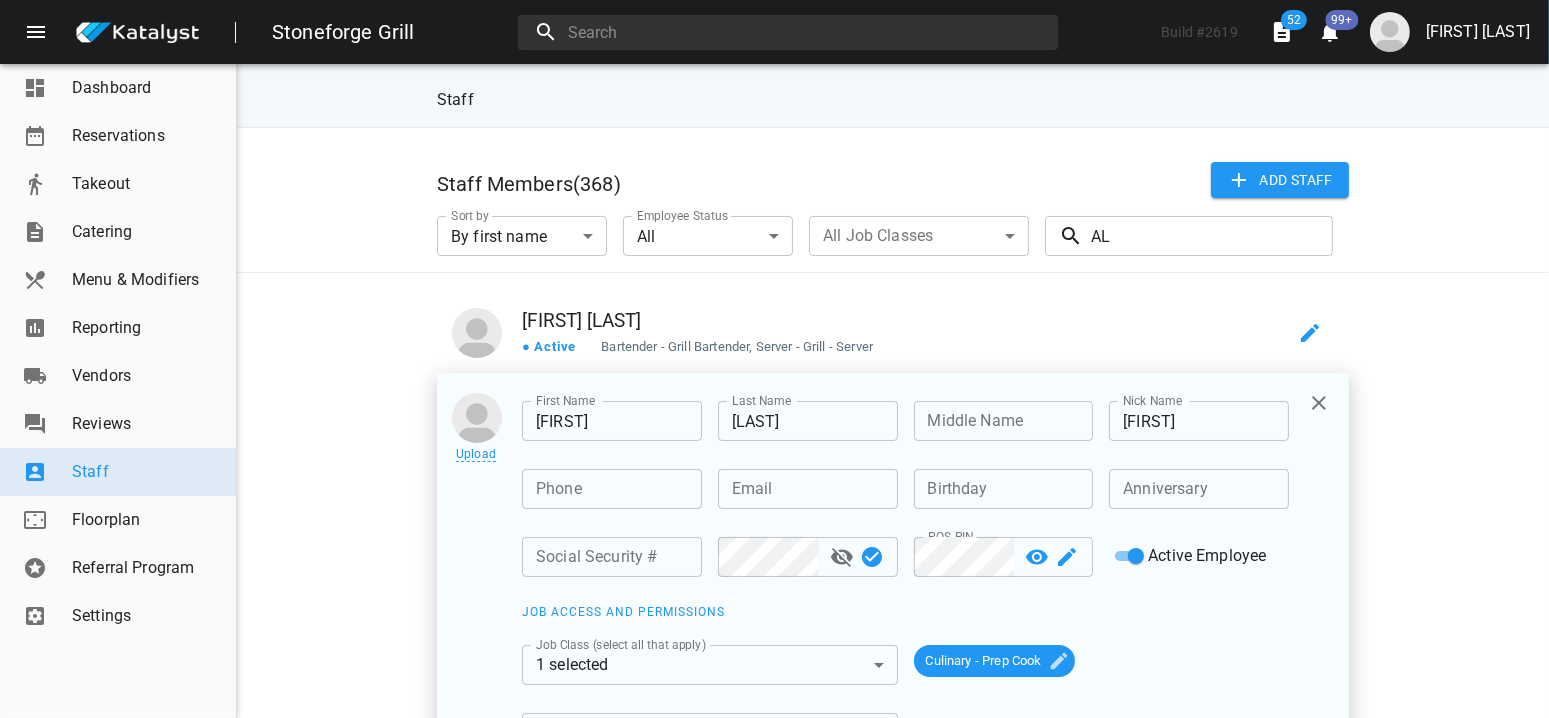 scroll, scrollTop: 800, scrollLeft: 0, axis: vertical 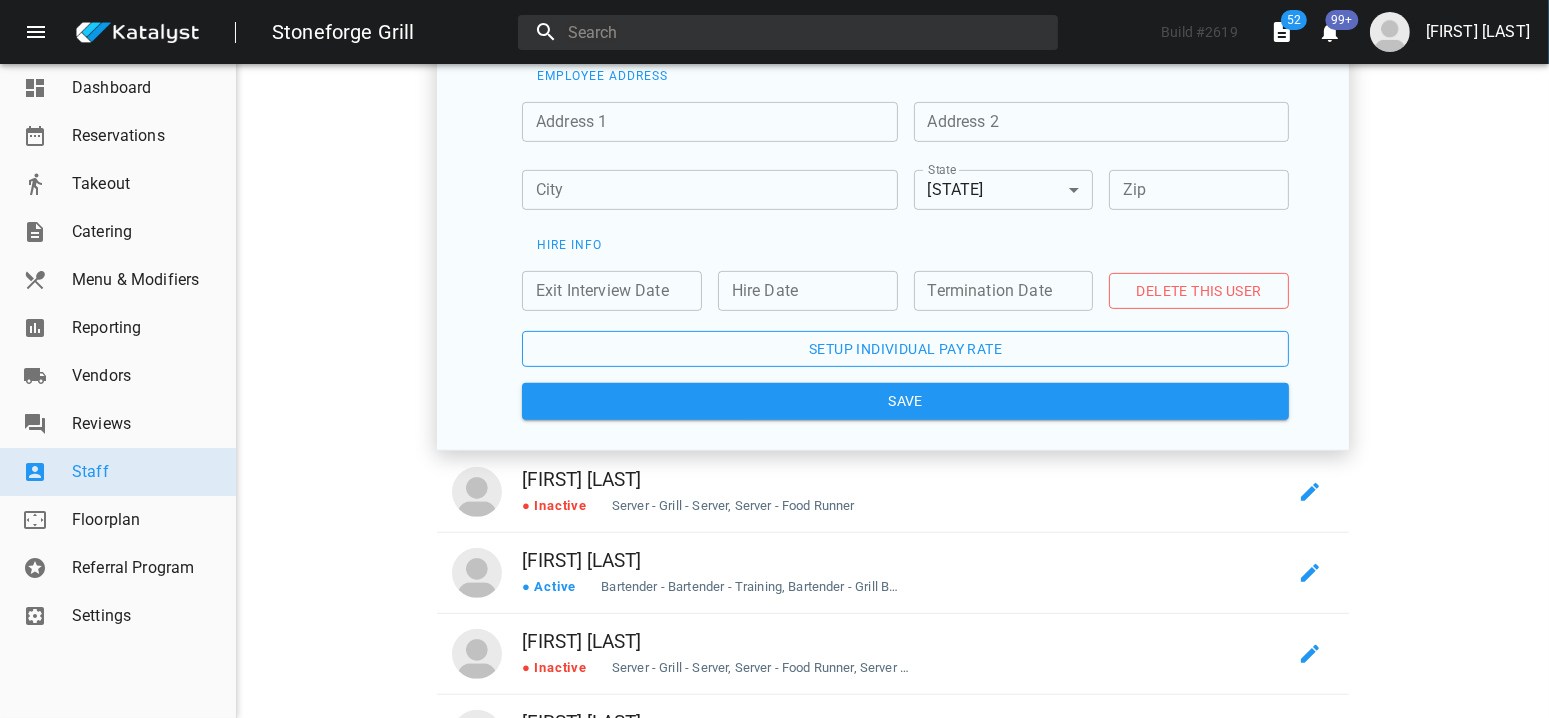 click on "Setup individual pay rate" at bounding box center [905, 349] 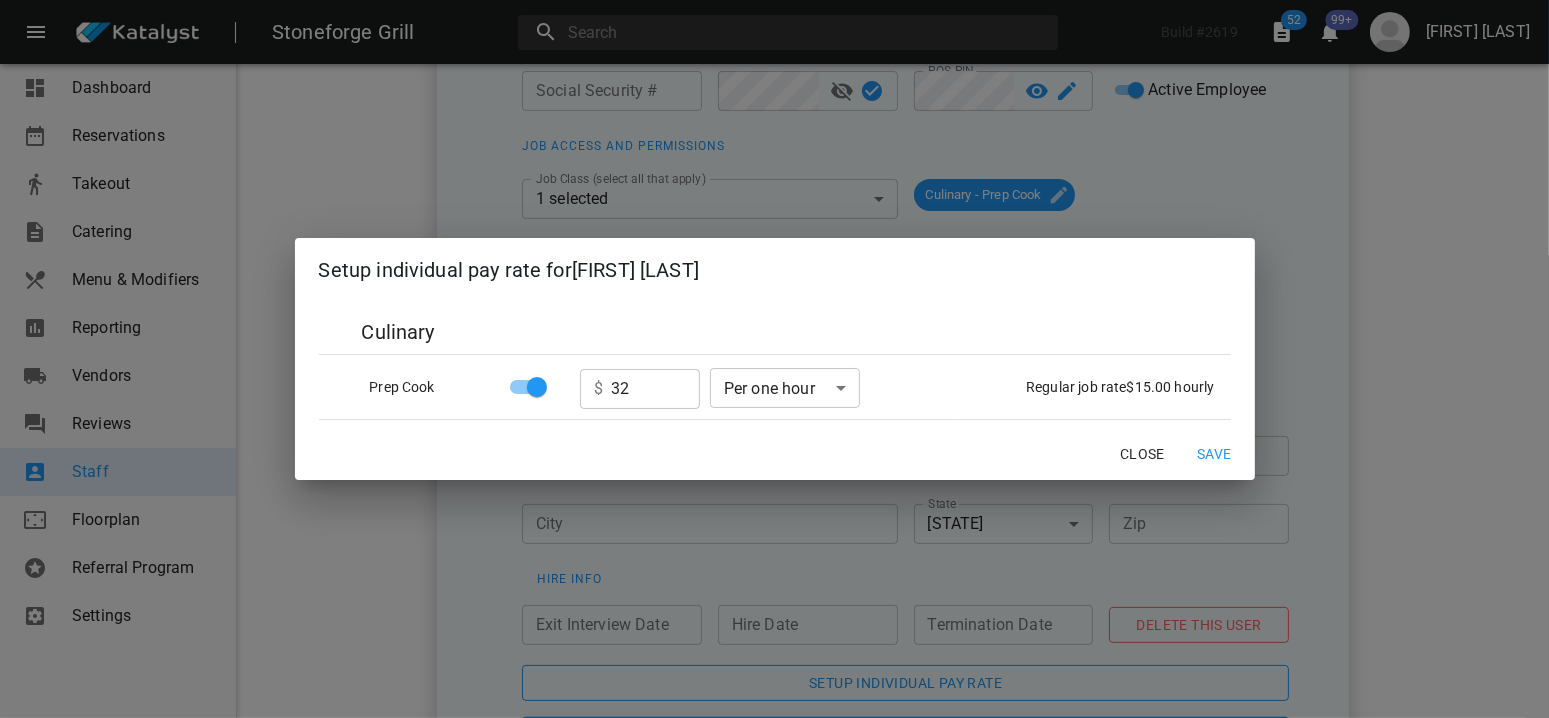 scroll, scrollTop: 308, scrollLeft: 0, axis: vertical 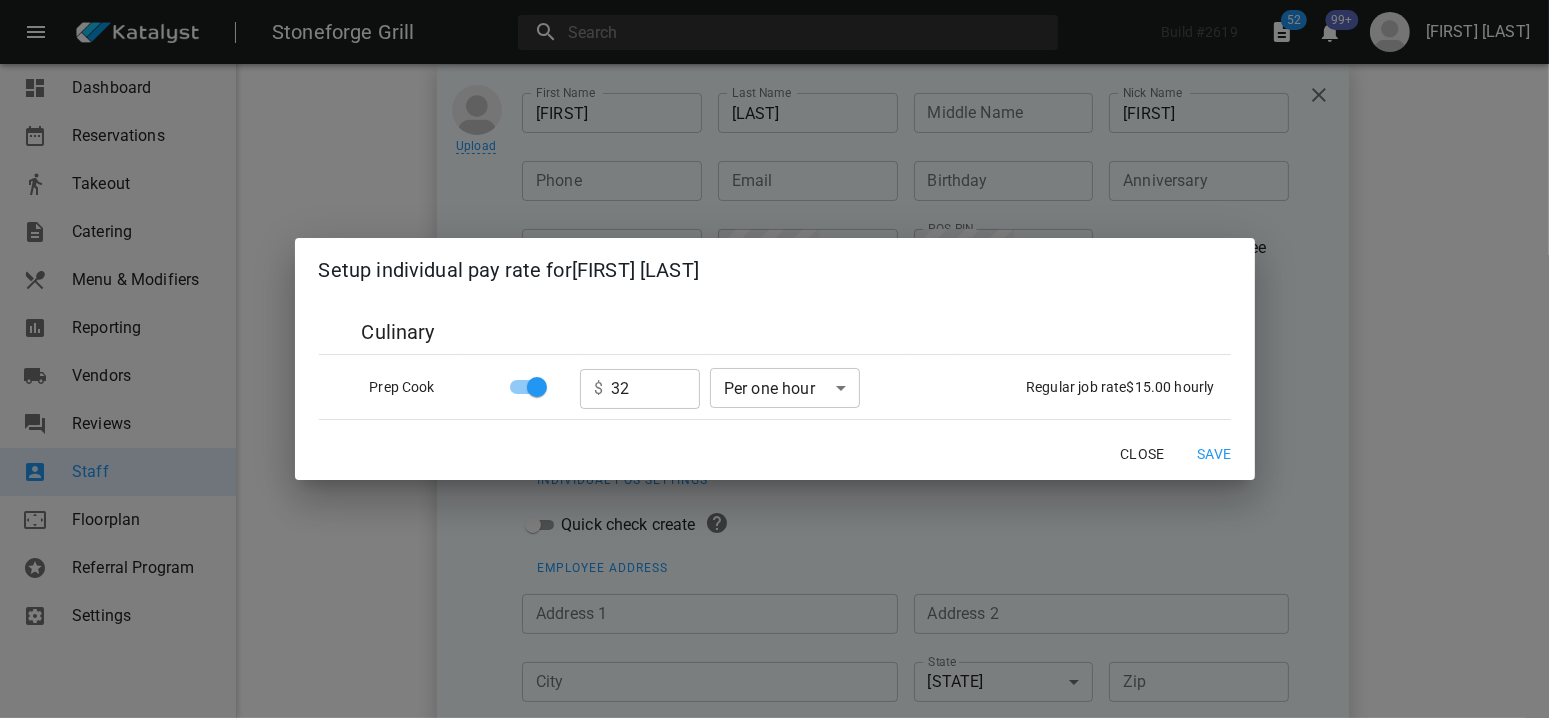 click on "Close" at bounding box center (1143, 454) 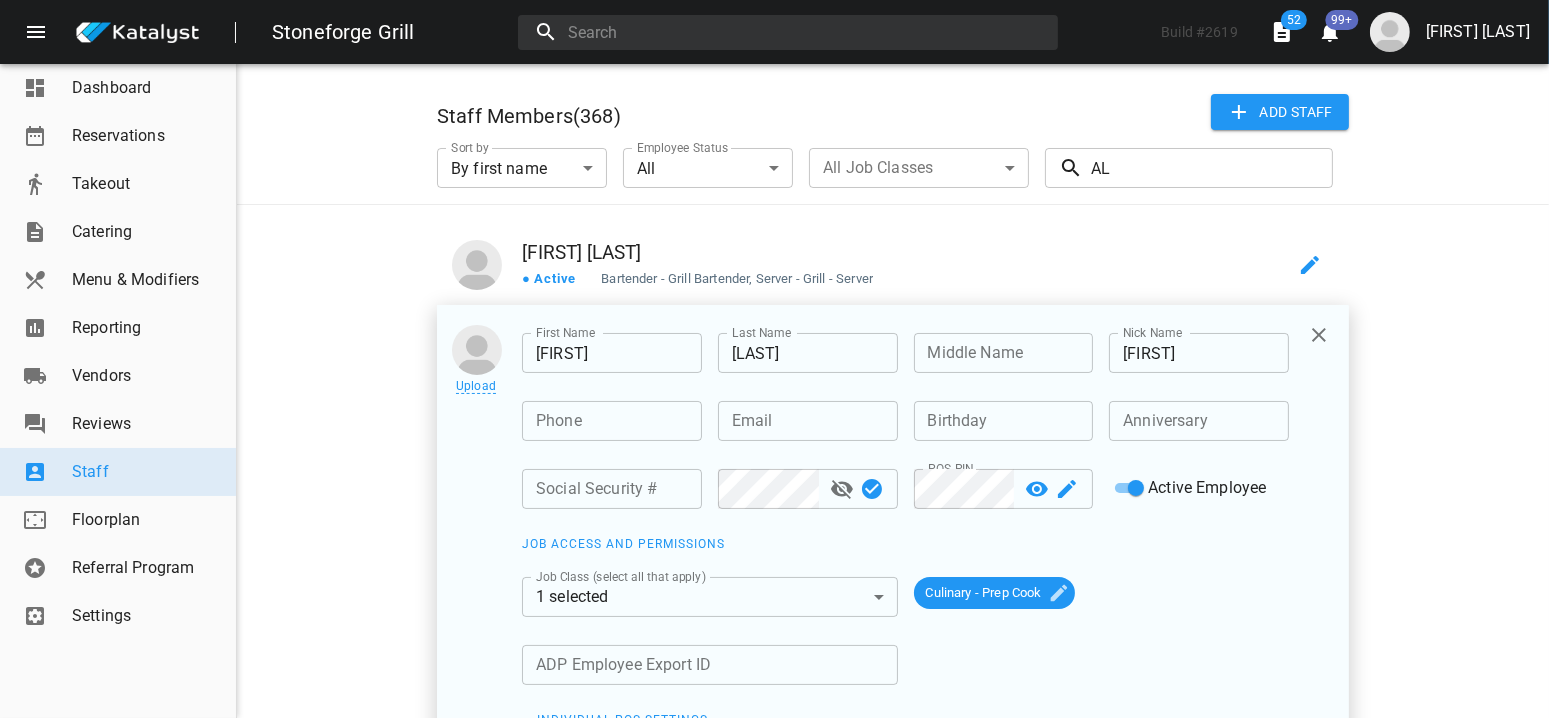 scroll, scrollTop: 0, scrollLeft: 0, axis: both 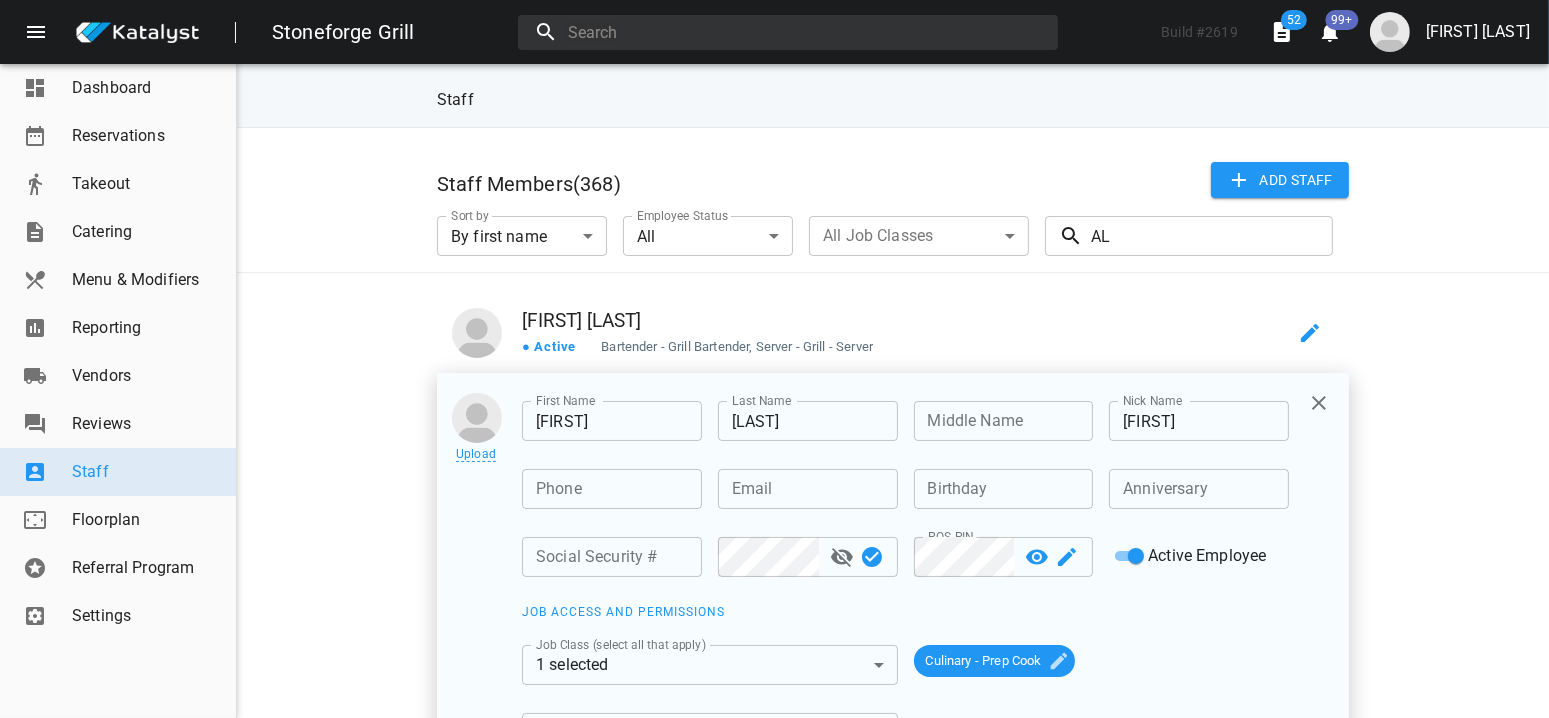click at bounding box center (1319, 403) 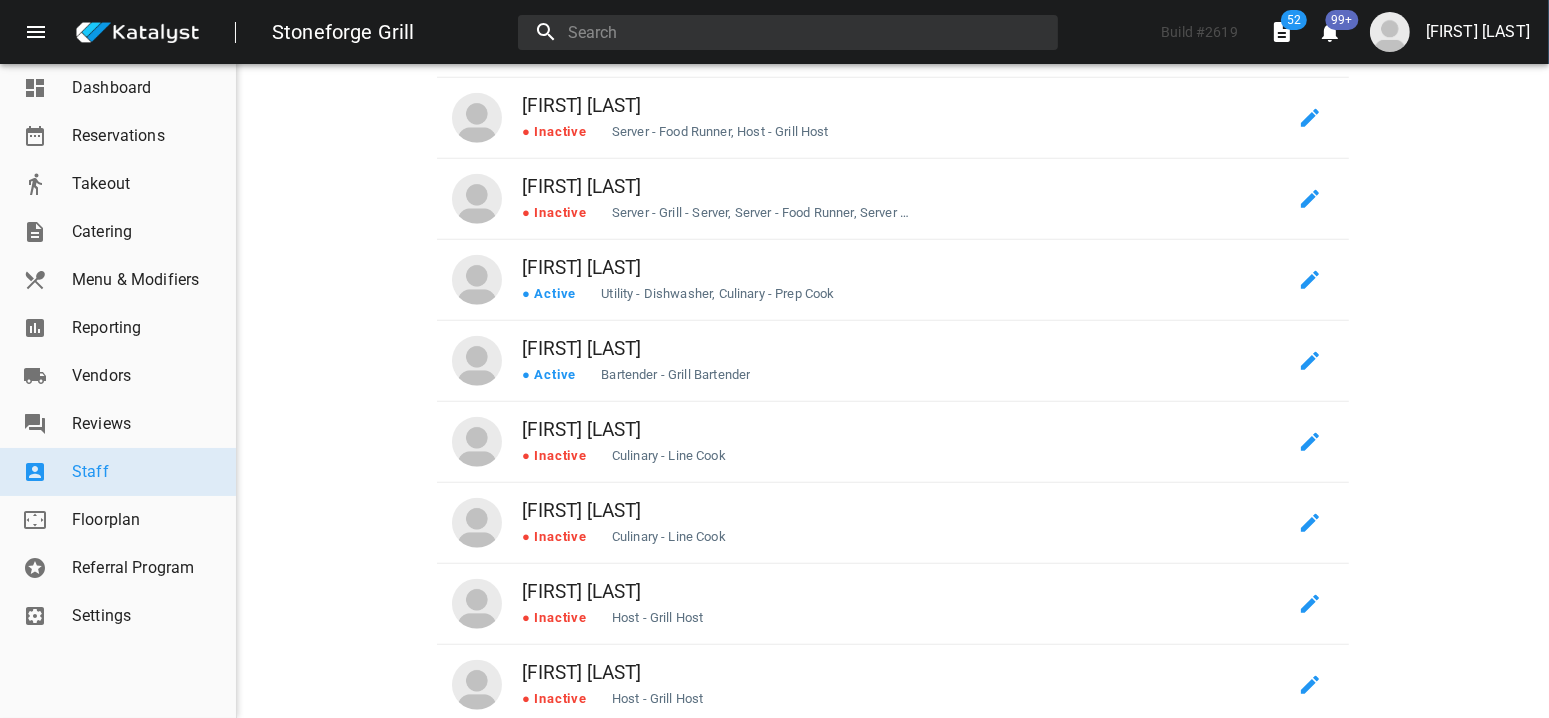 scroll, scrollTop: 1700, scrollLeft: 0, axis: vertical 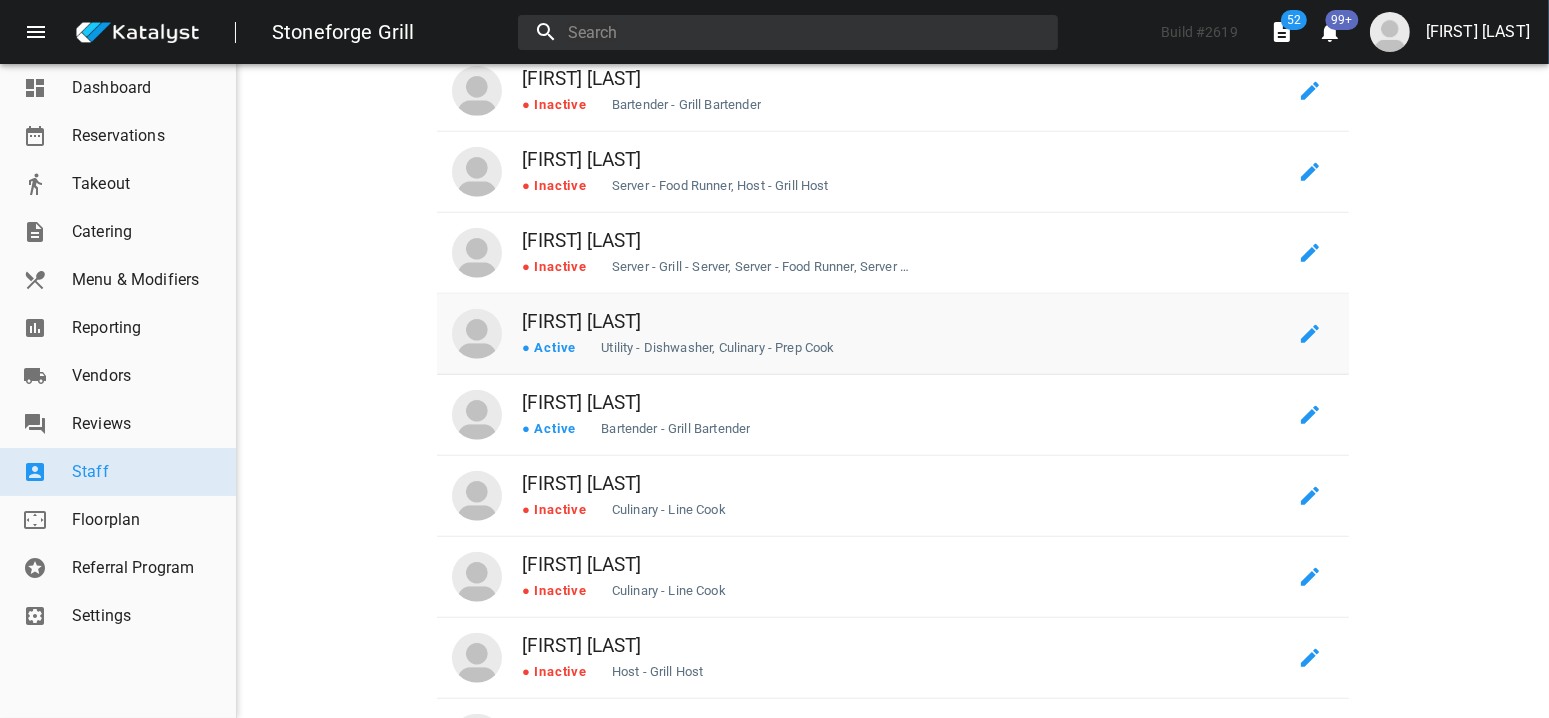 click on "[FIRST] [LAST]" at bounding box center (904, 321) 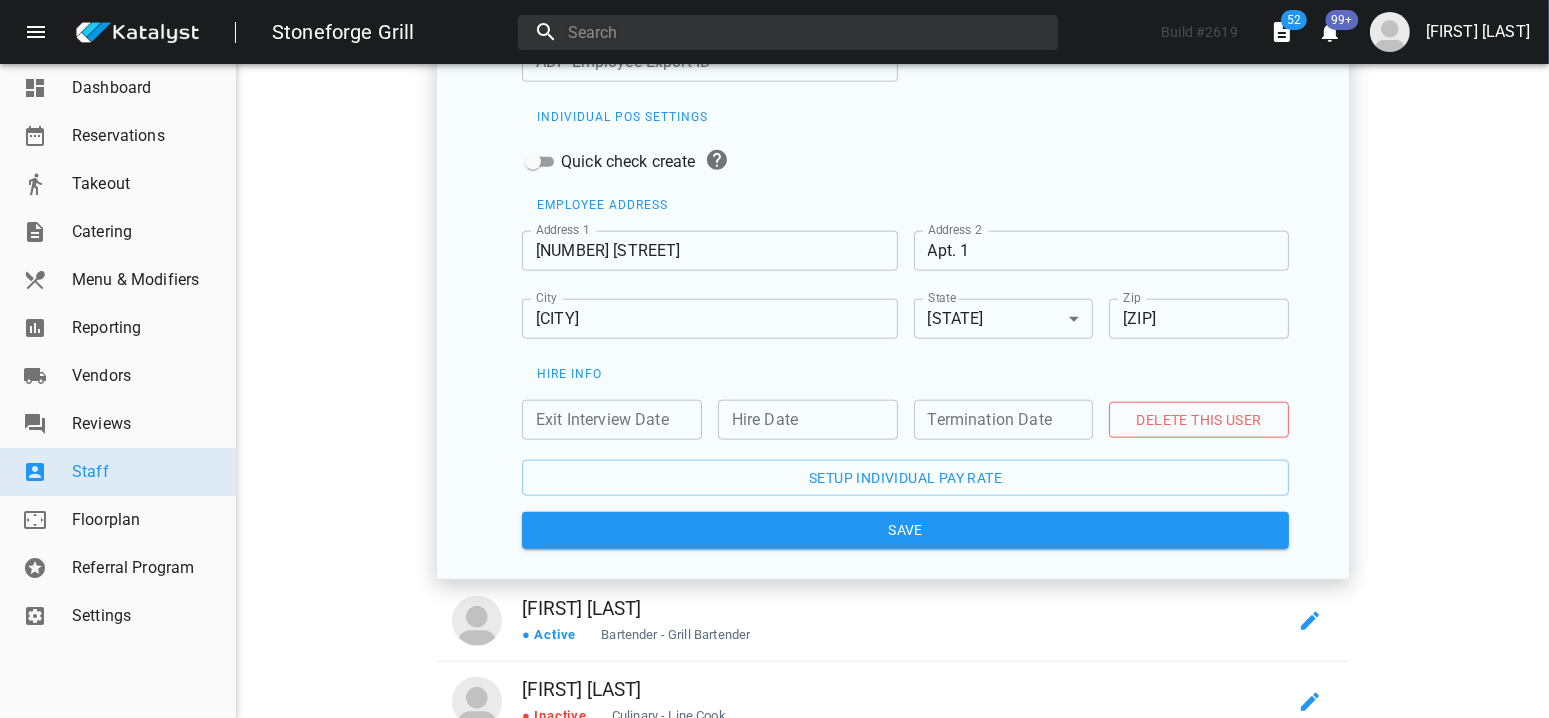 scroll, scrollTop: 2300, scrollLeft: 0, axis: vertical 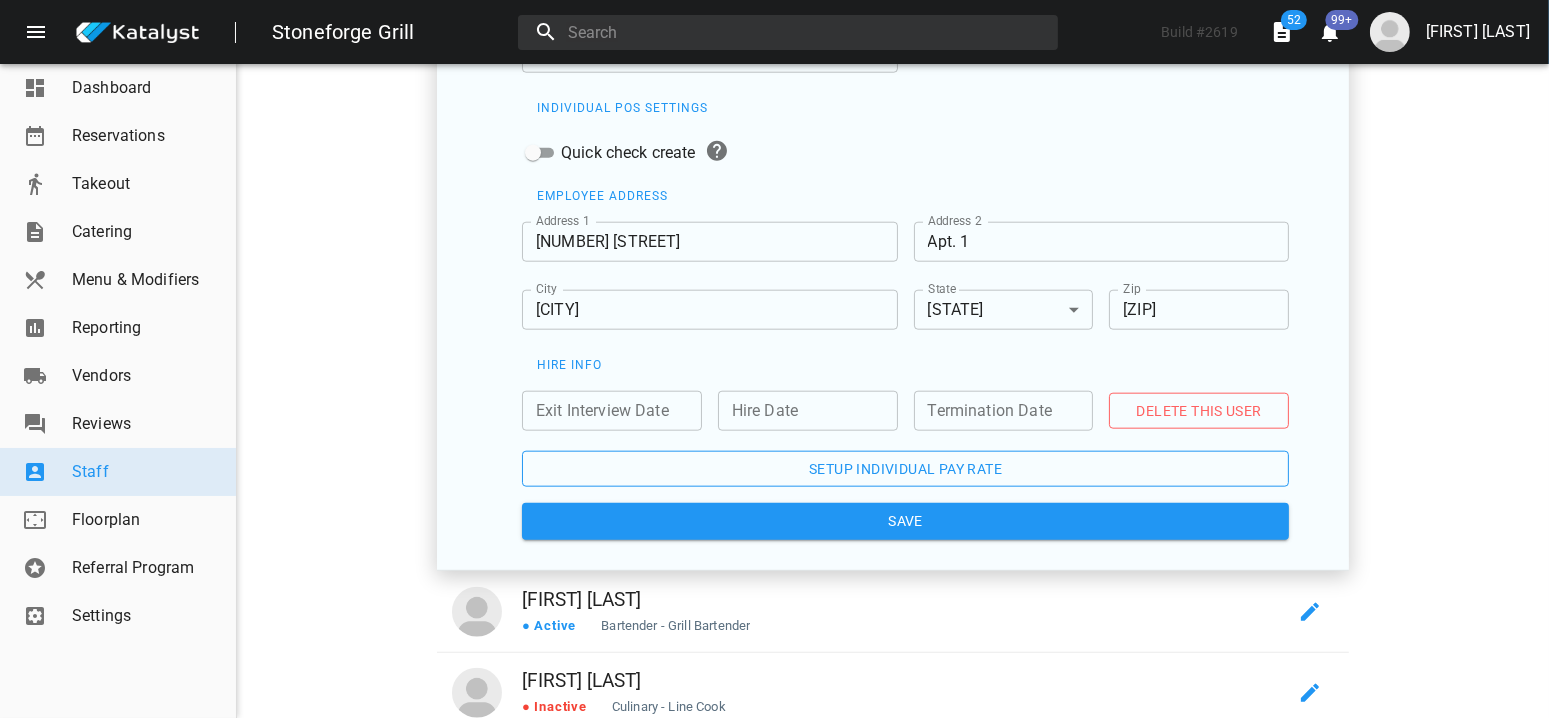 click on "Setup individual pay rate" at bounding box center [905, 469] 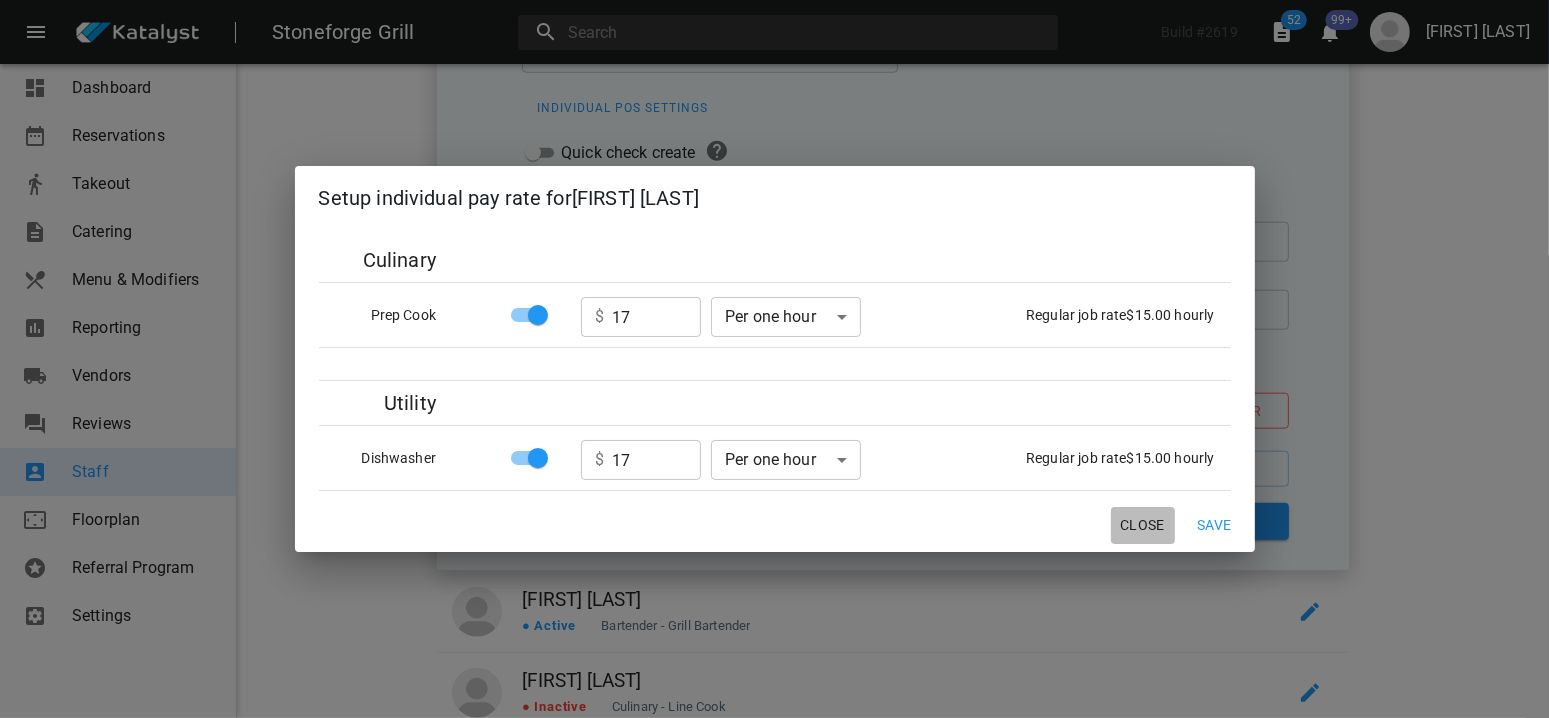 click on "Close" at bounding box center (1143, 525) 